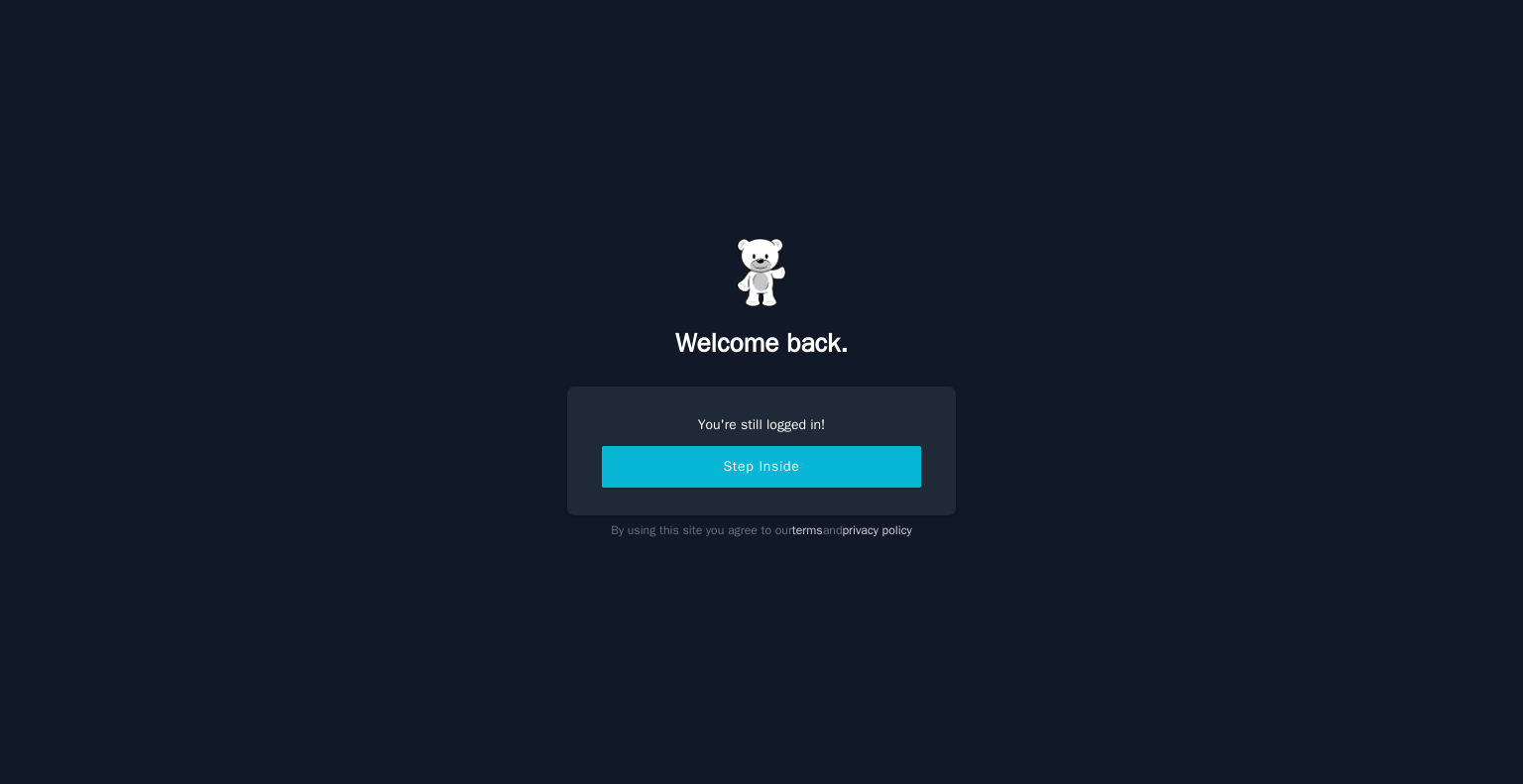 scroll, scrollTop: 0, scrollLeft: 0, axis: both 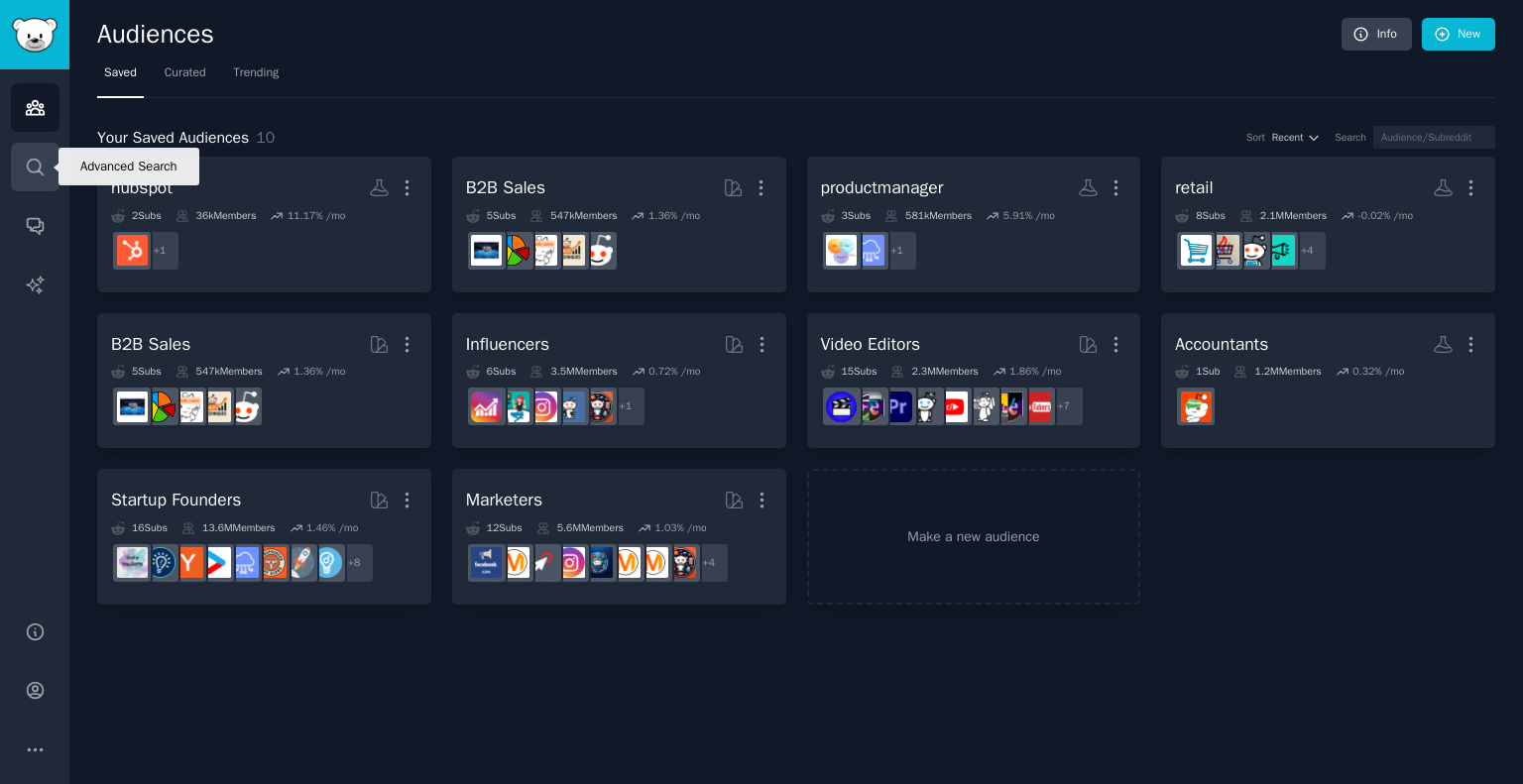 click 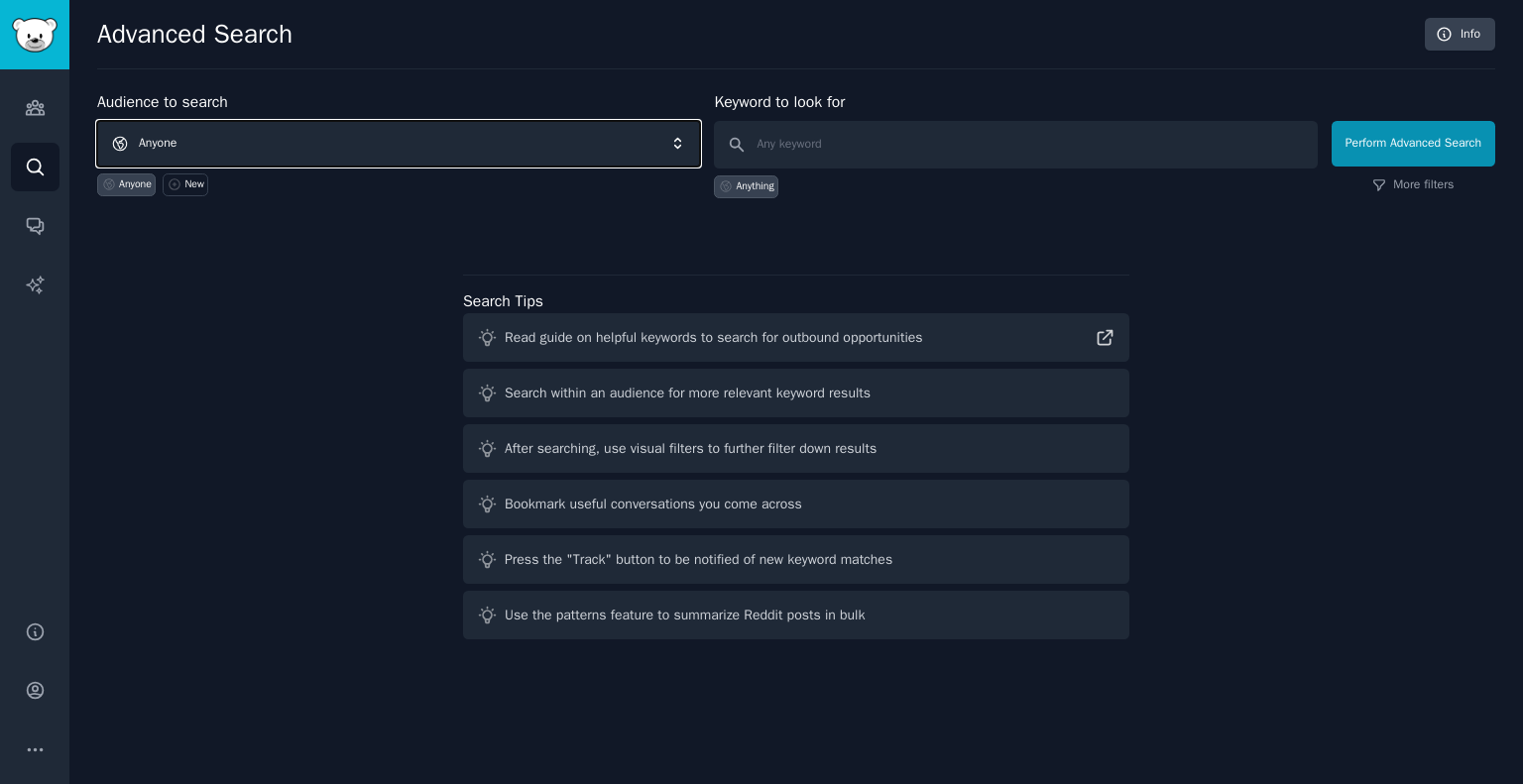 click on "Anyone" at bounding box center [399, 144] 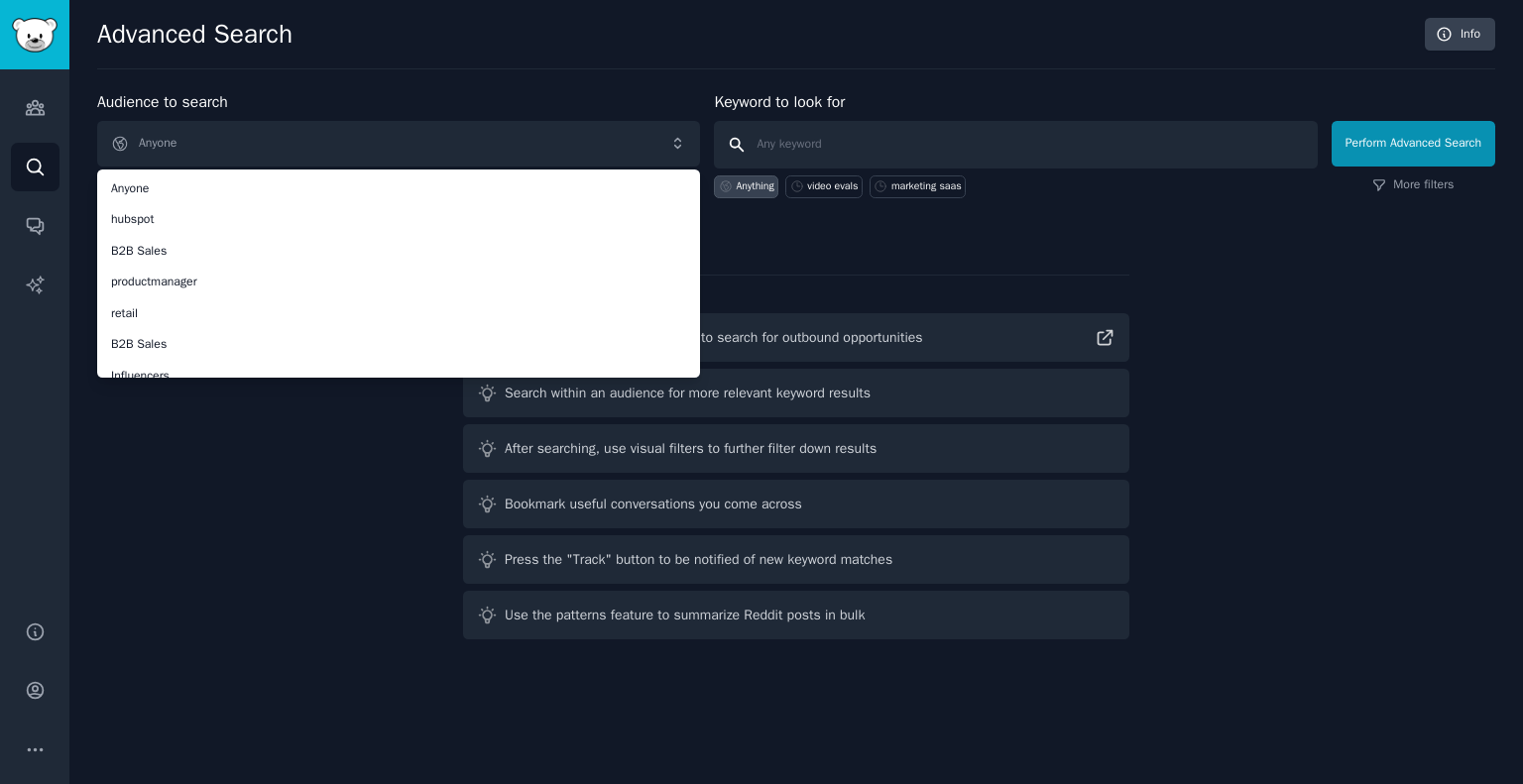 click at bounding box center [1015, 145] 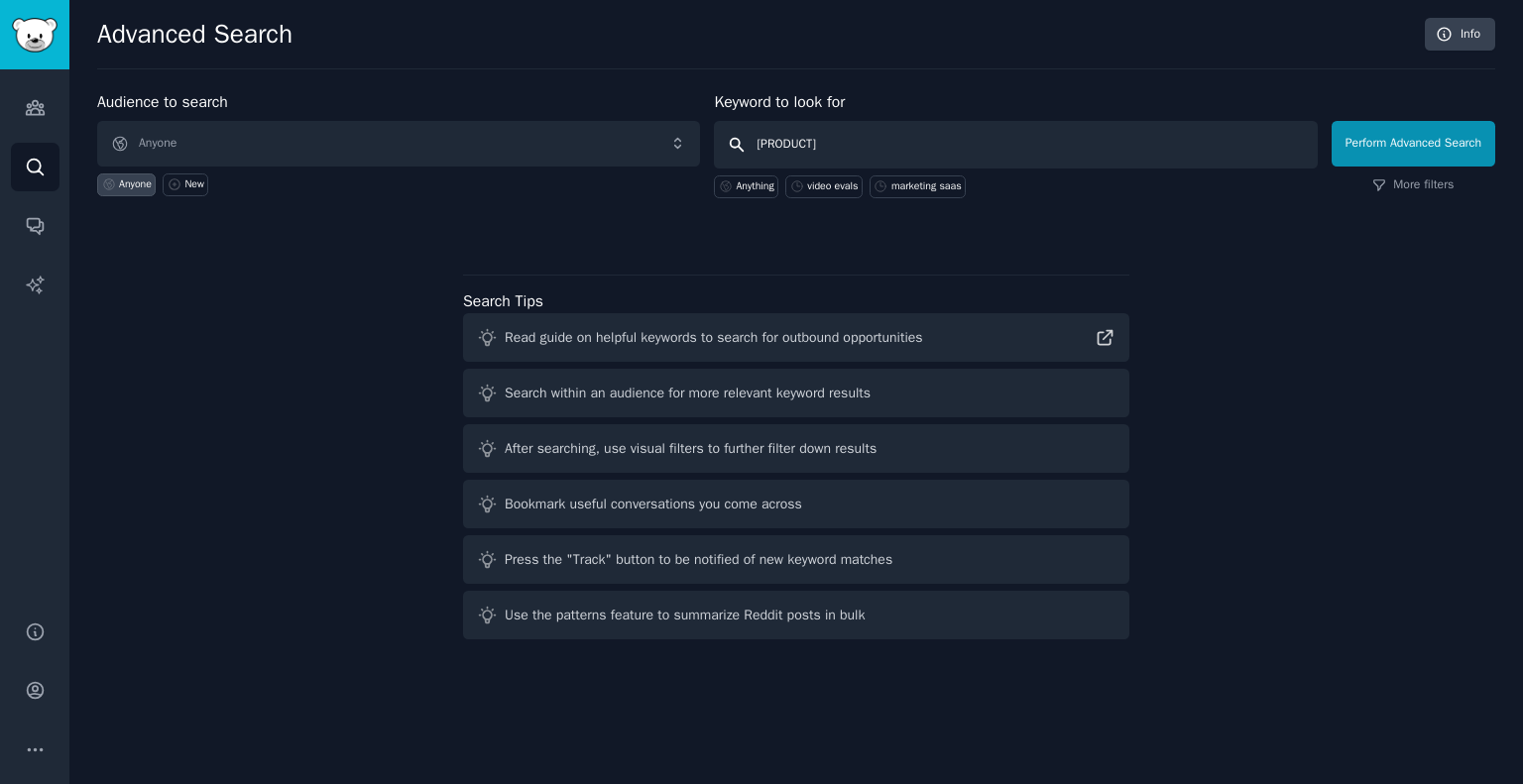 type on "browseruse" 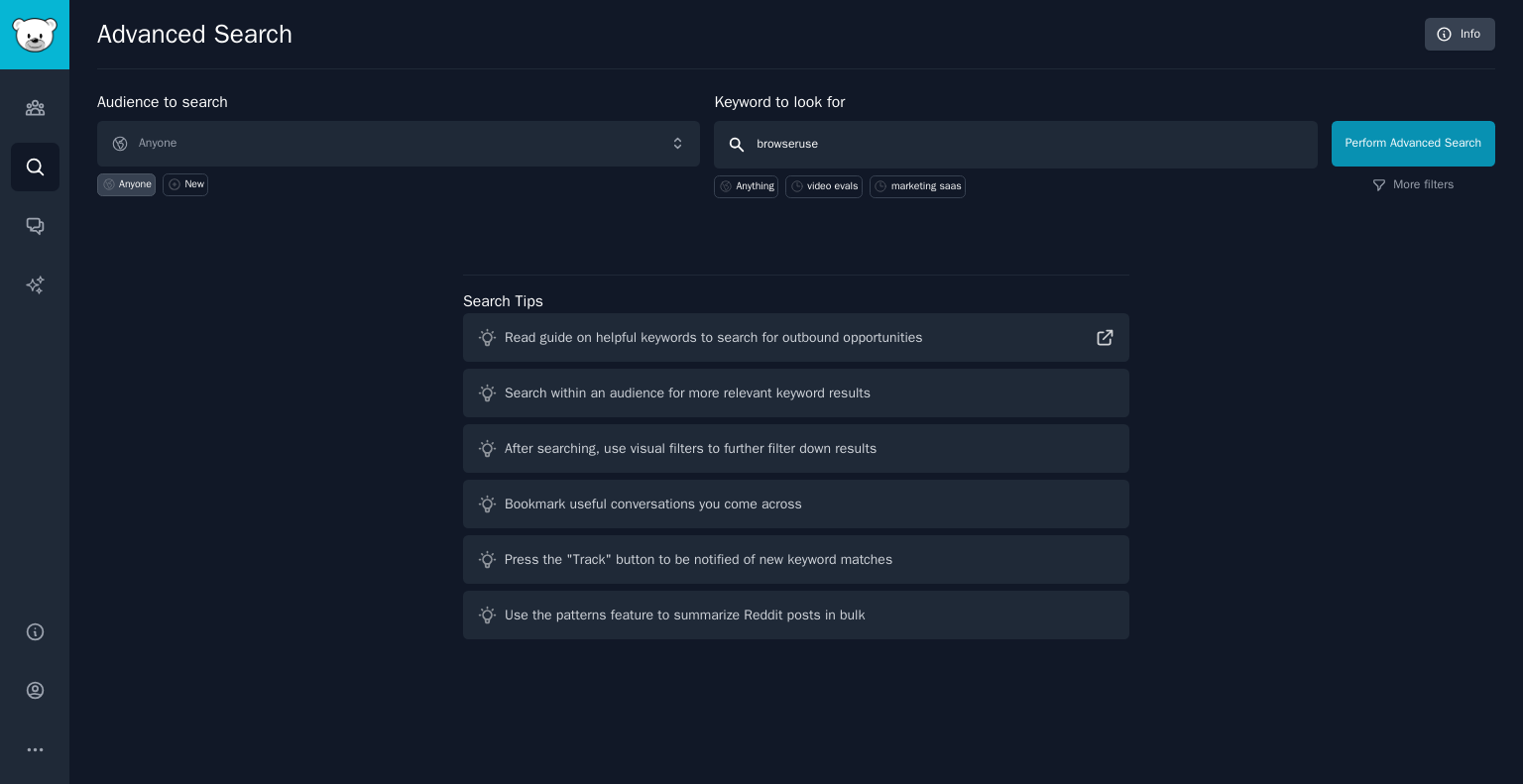 click on "Perform Advanced Search" at bounding box center (1413, 144) 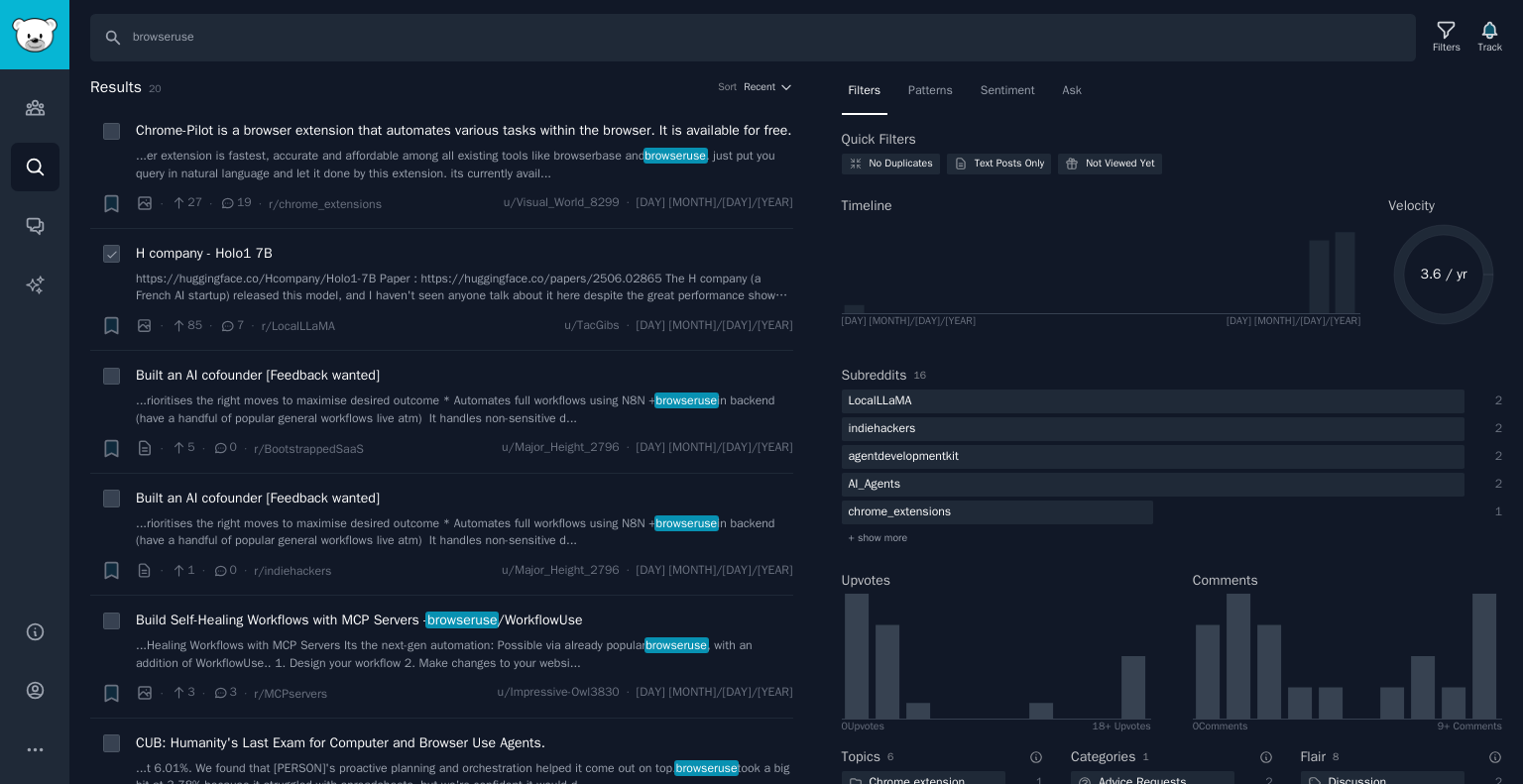 click on "https://huggingface.co/Hcompany/Holo1-7B
Paper : https://huggingface.co/papers/2506.02865
The H company (a French AI startup) released this model, and I haven't seen anyone talk about it here despite the great performance showed on benchmarks for GUI agentic use.
Did anyone tried it ?" at bounding box center (464, 287) 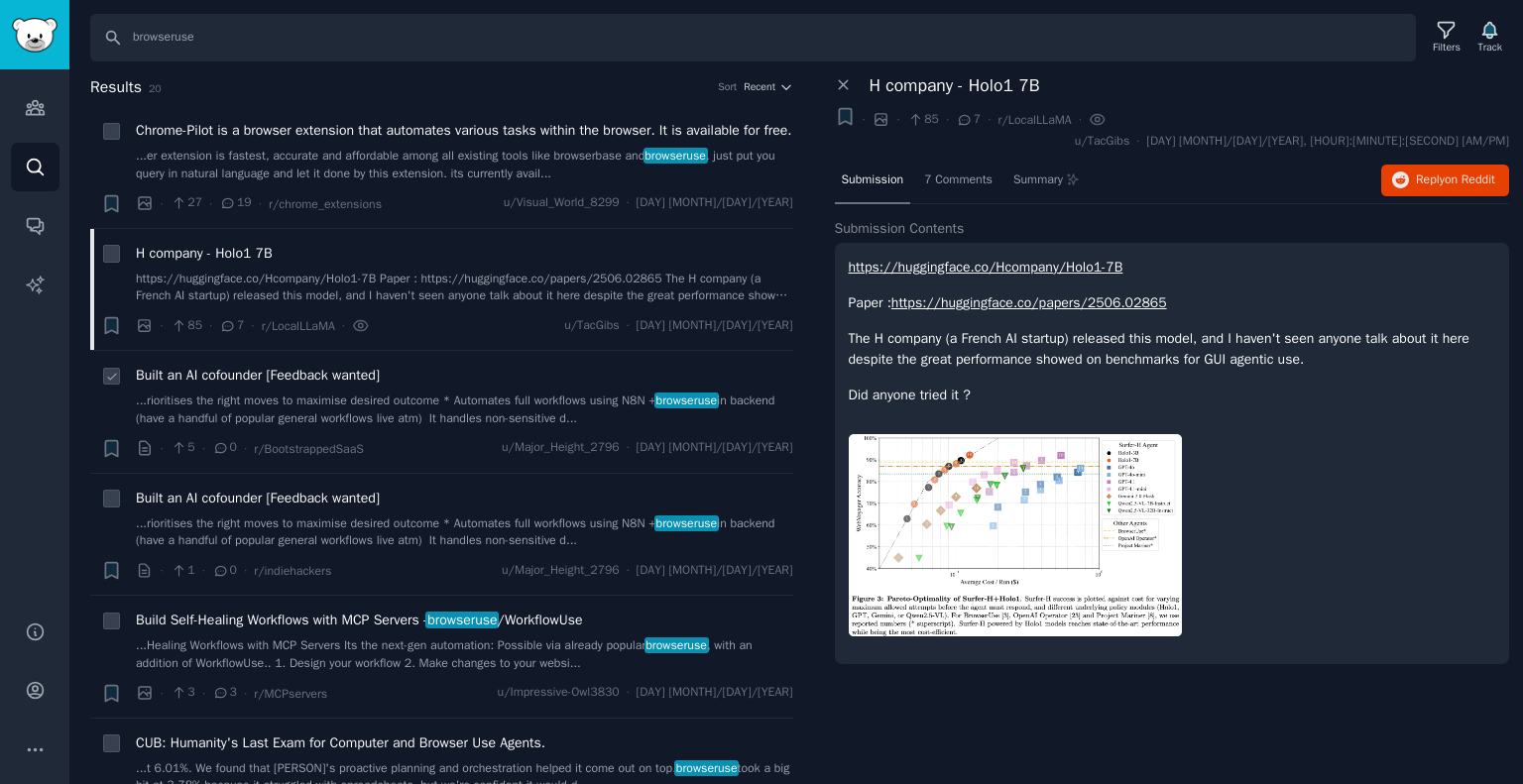 click on "[PRODUCT]" at bounding box center (464, 395) 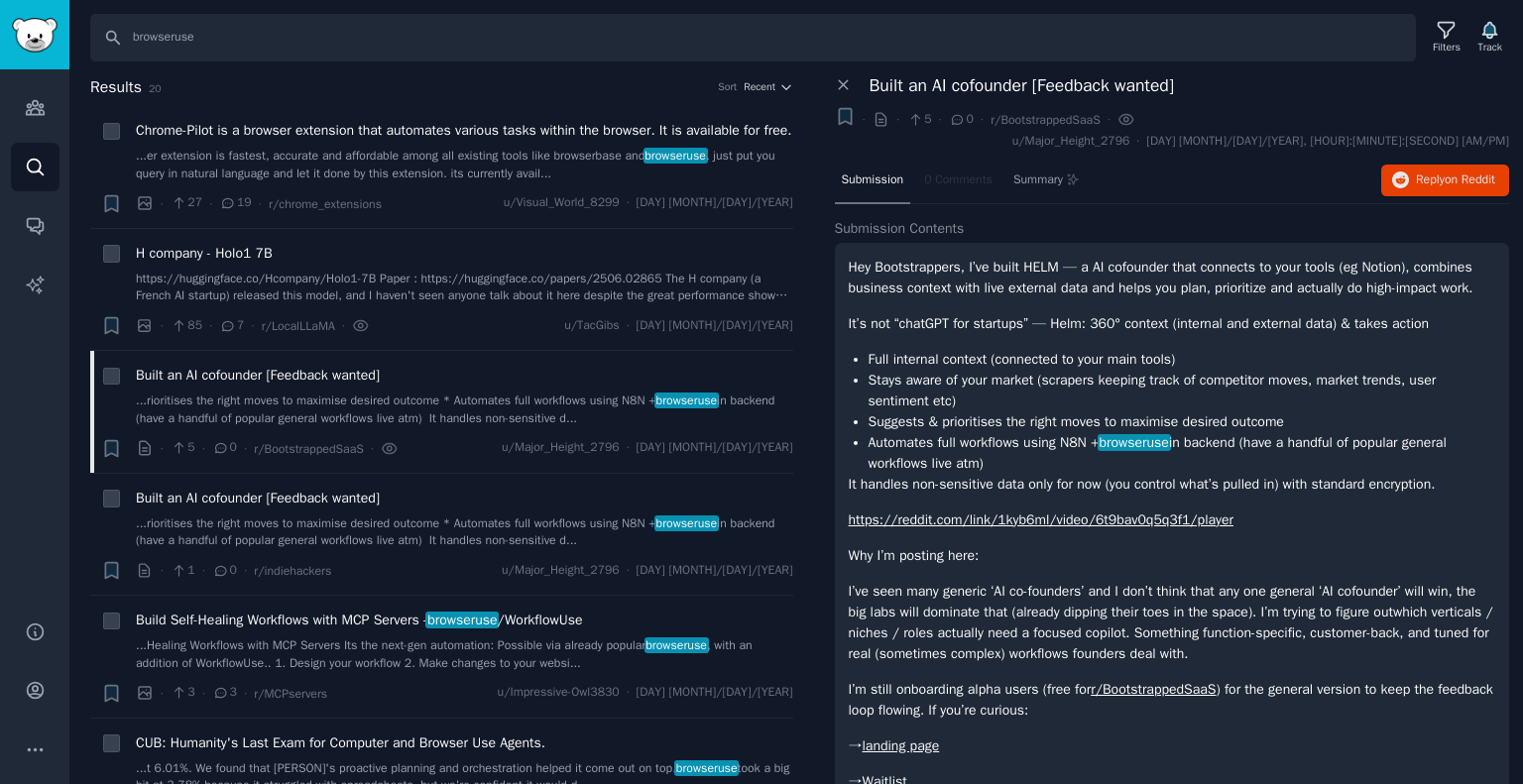 scroll, scrollTop: 1, scrollLeft: 0, axis: vertical 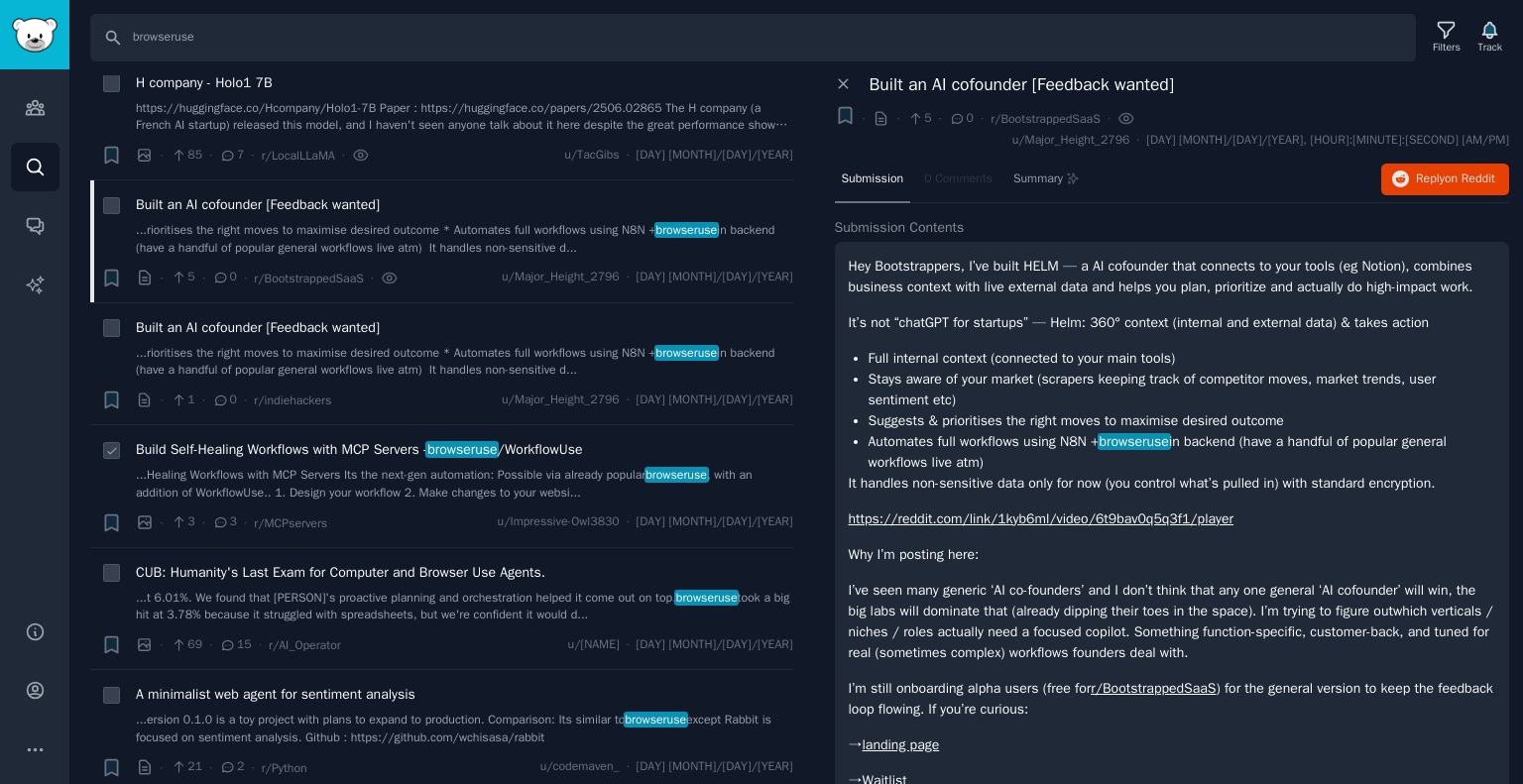 click on "...Healing Workflows with MCP Servers
Its the next-gen automation:
Possible via already popular  [PRODUCT] , with an addition of WorkflowUse..
1.⁠ ⁠Design your workflow
2.⁠ ⁠Make changes to your websi..." at bounding box center (464, 484) 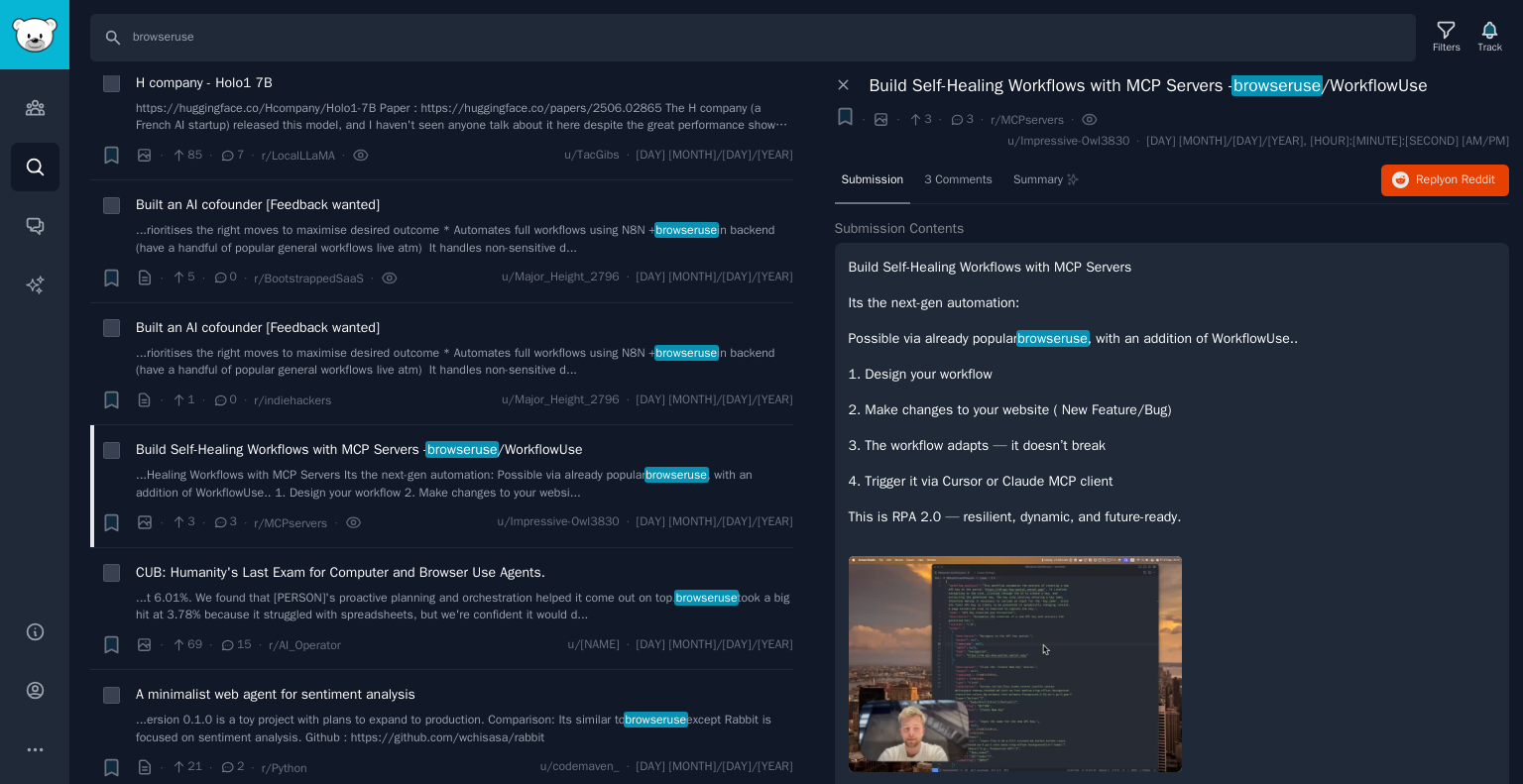 scroll, scrollTop: 18, scrollLeft: 0, axis: vertical 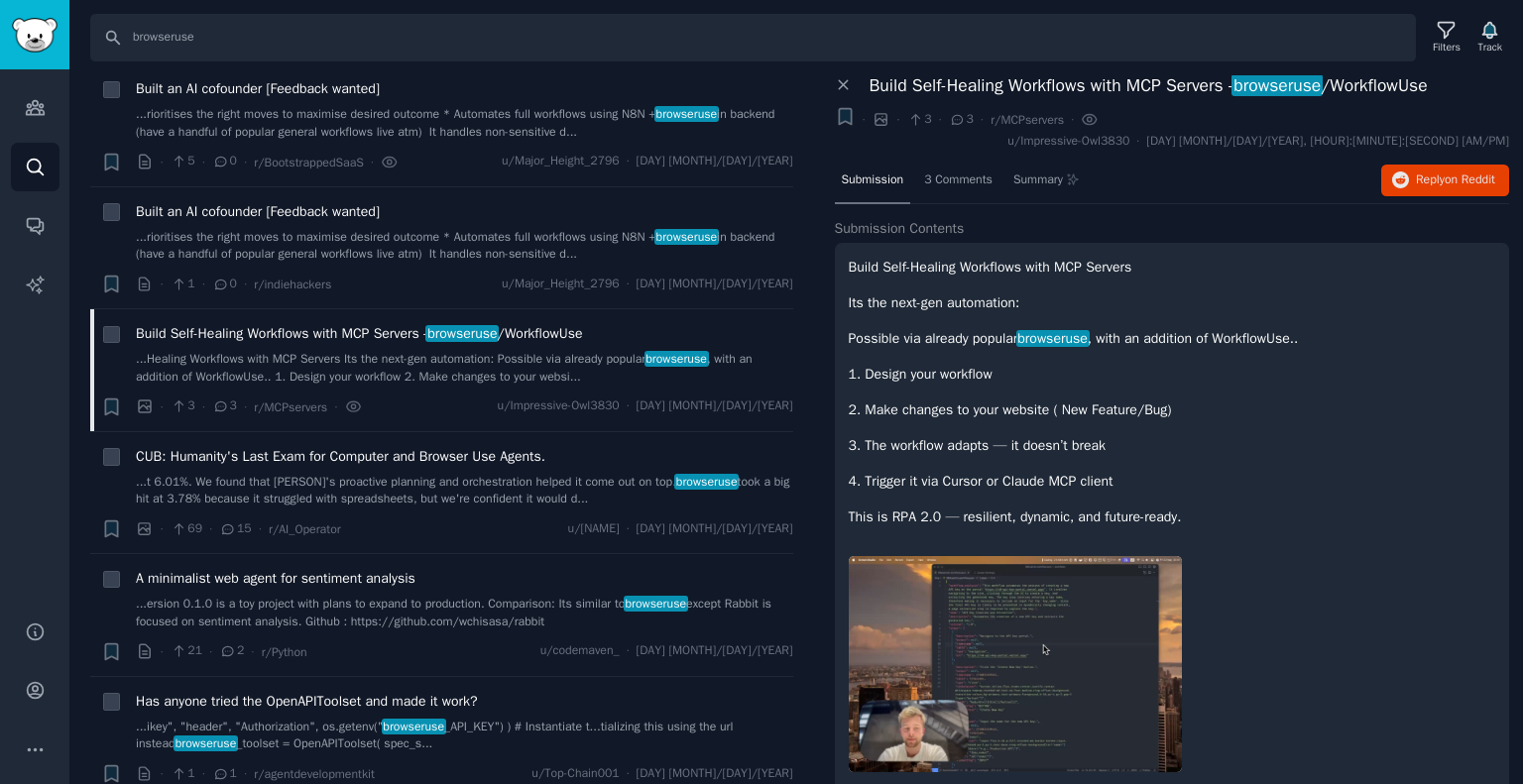 click 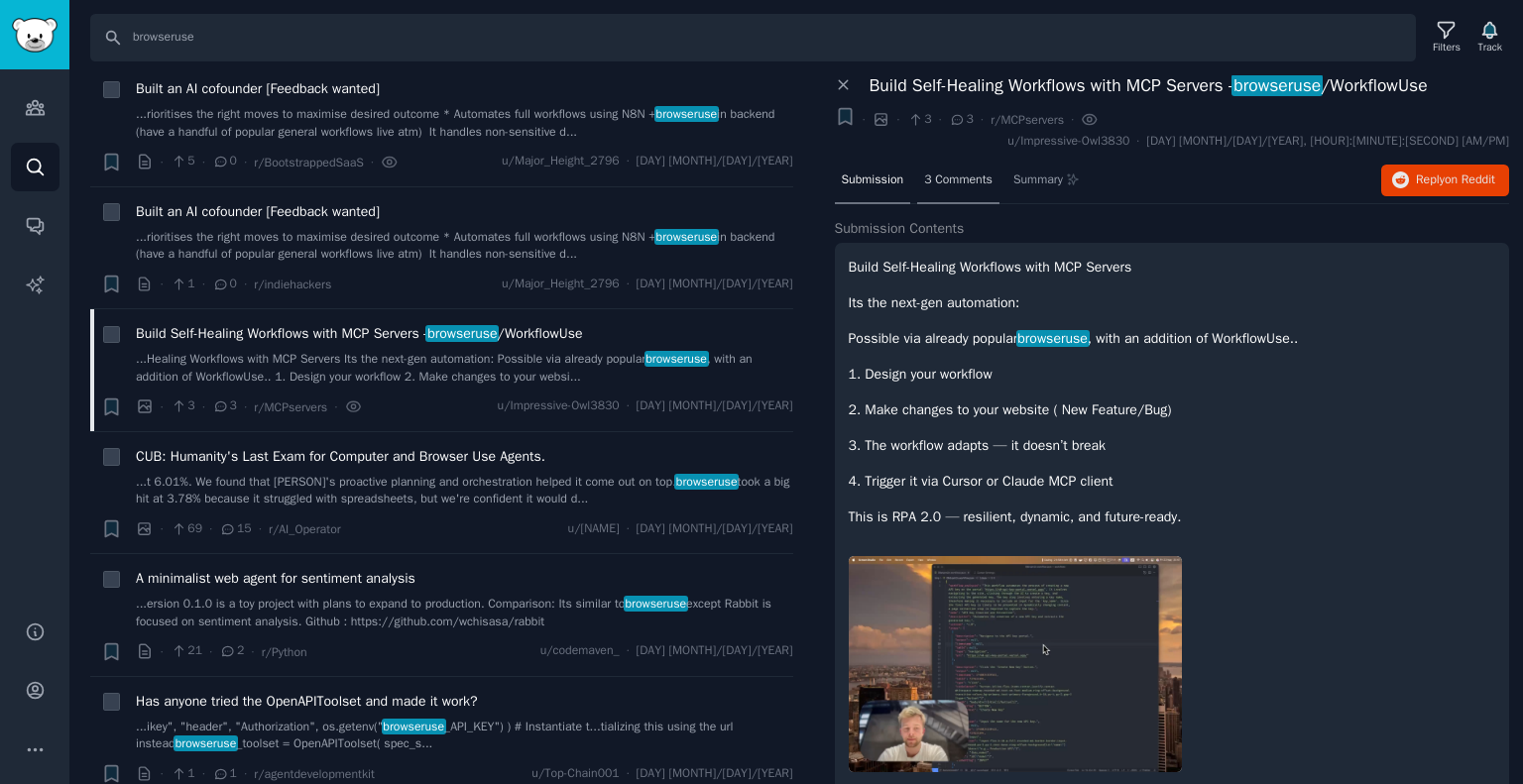 click on "3 Comments" at bounding box center [958, 180] 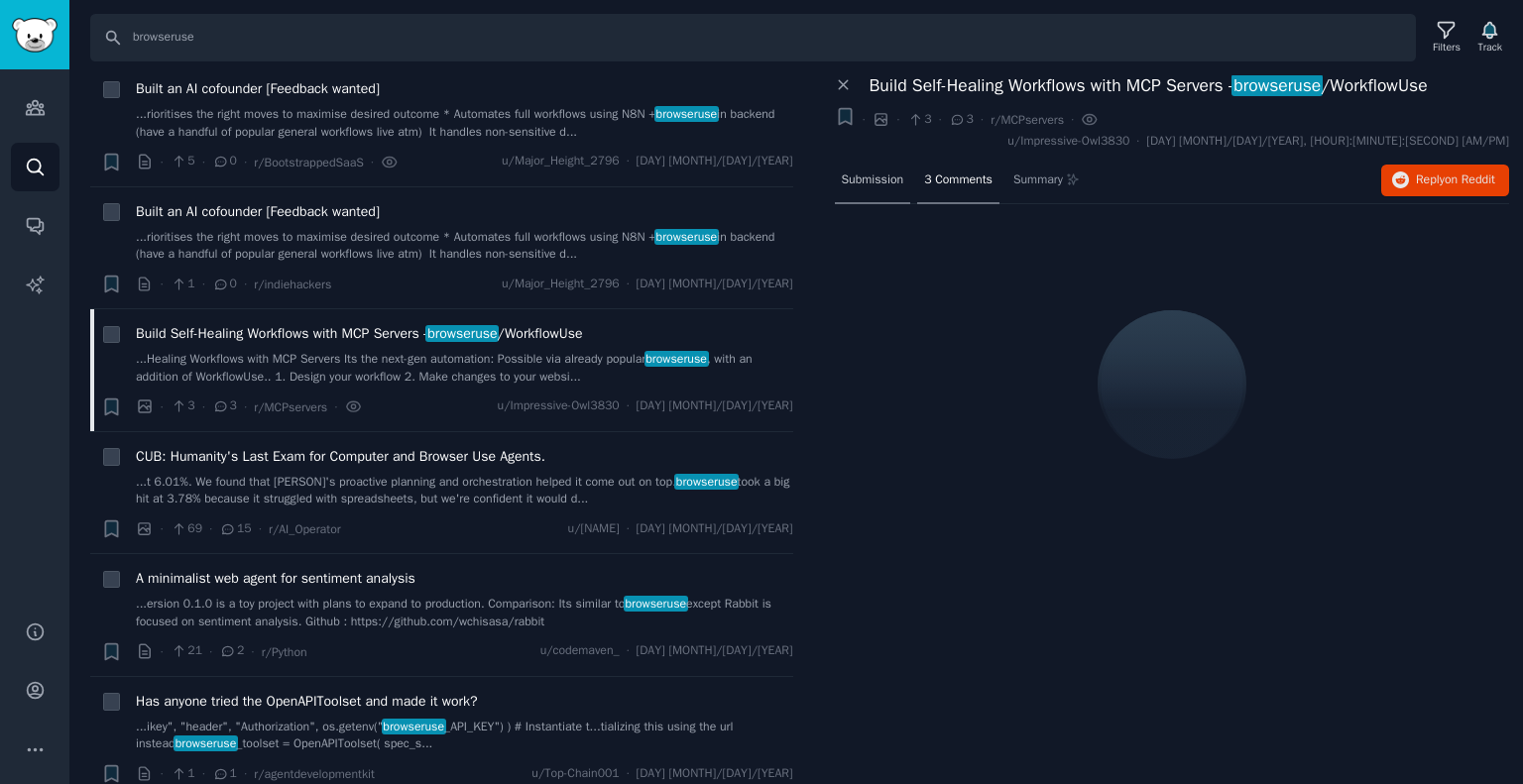 click on "Submission" at bounding box center (873, 180) 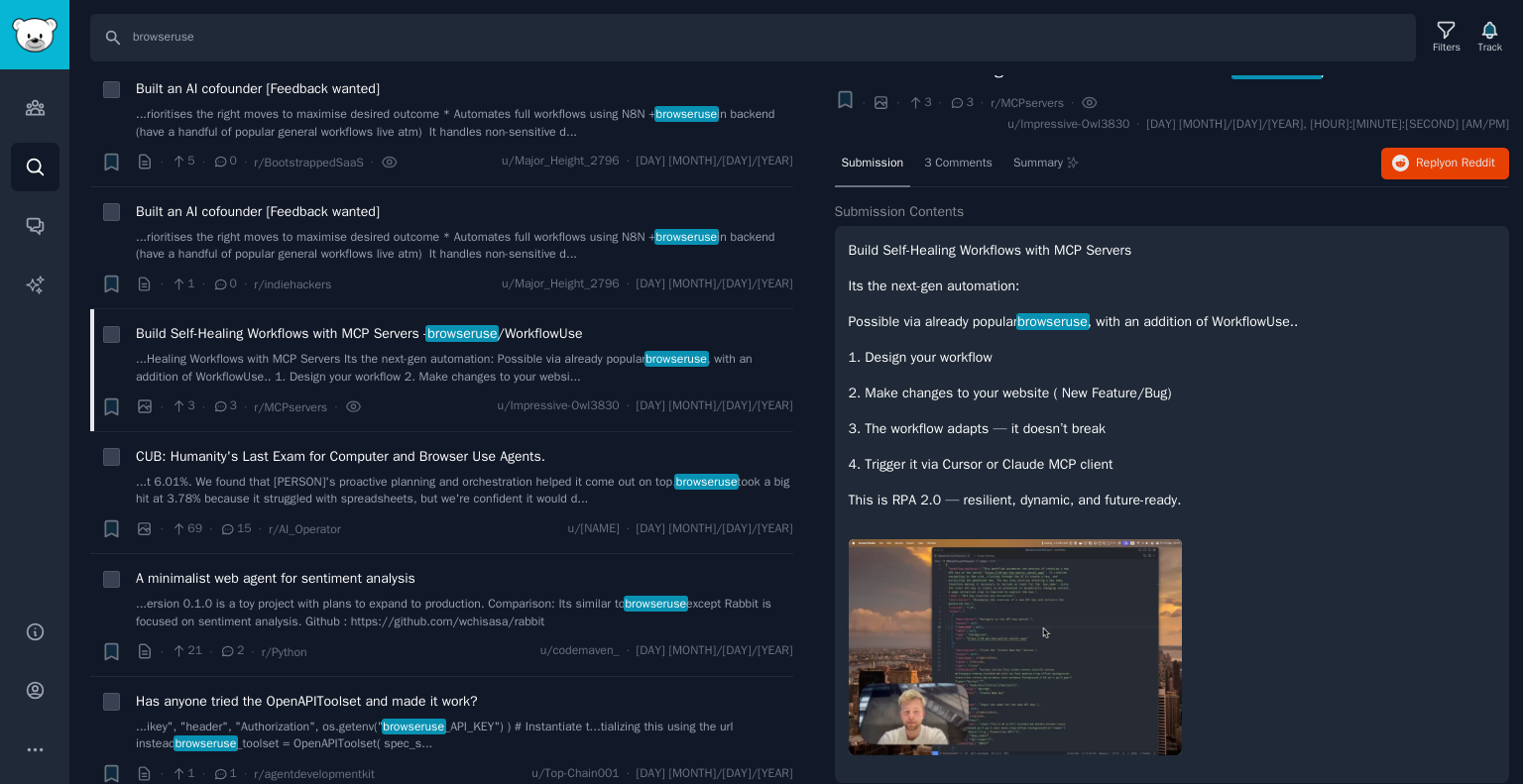 scroll, scrollTop: 0, scrollLeft: 0, axis: both 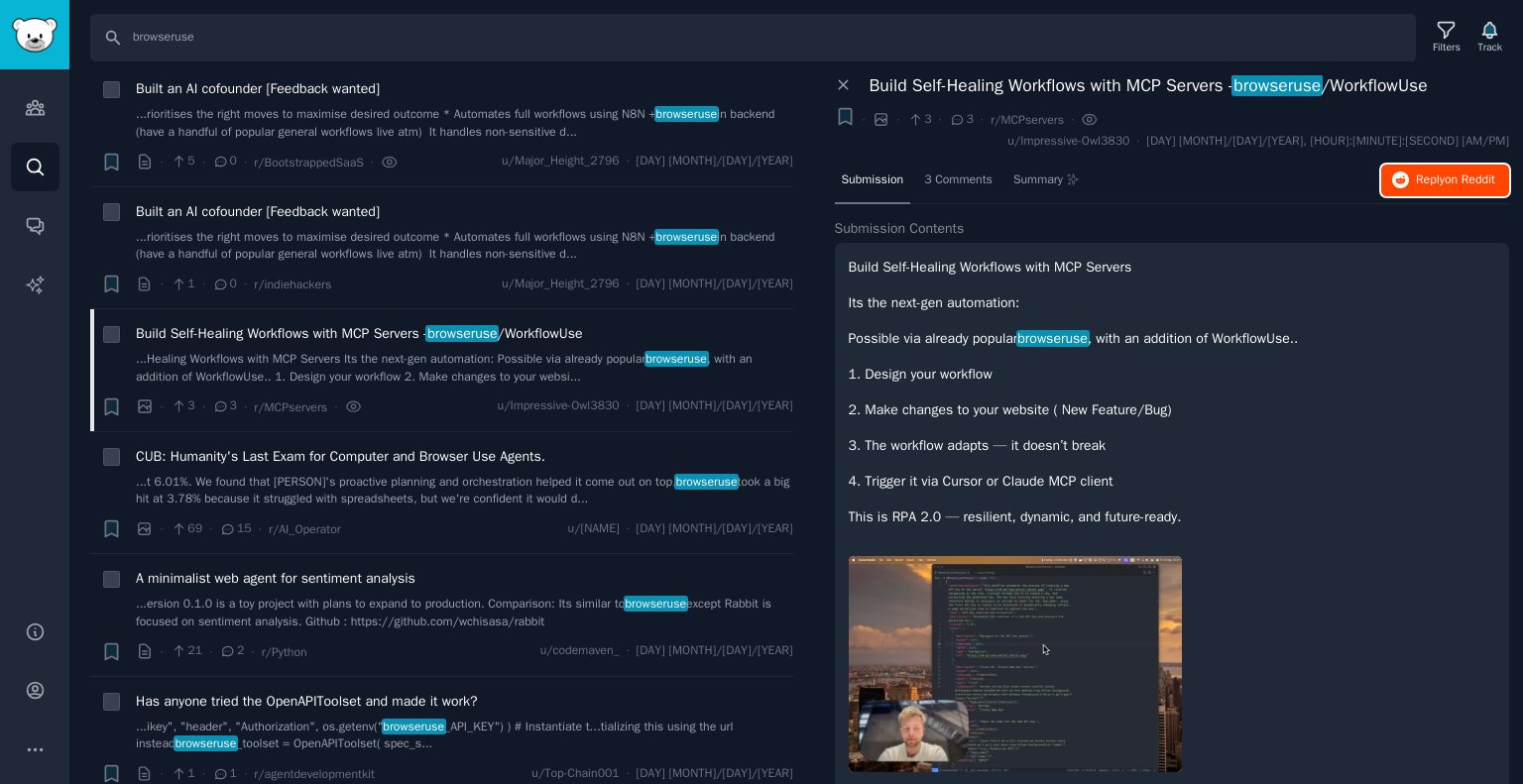click on "Reply  on Reddit" at bounding box center [1456, 180] 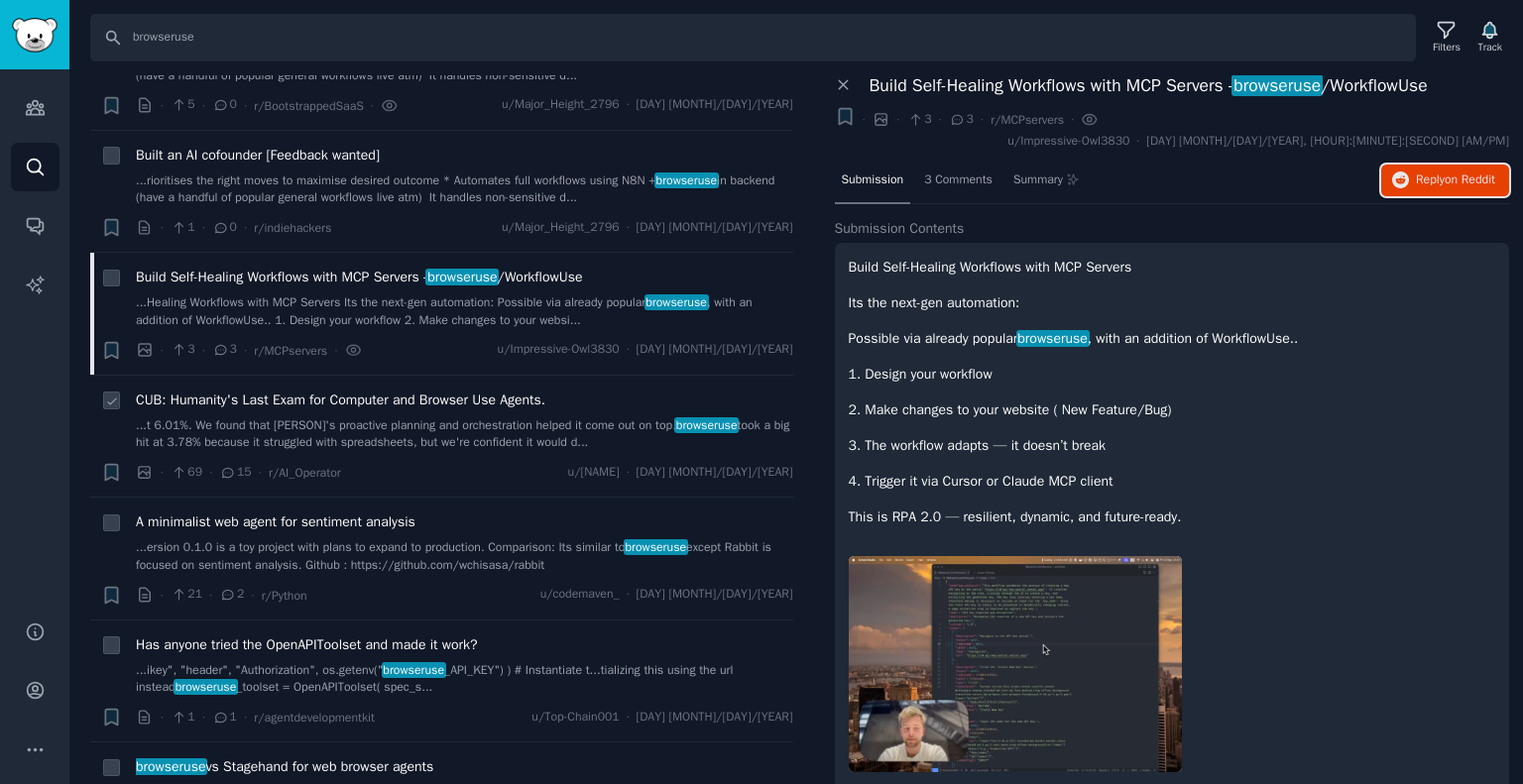 scroll, scrollTop: 358, scrollLeft: 0, axis: vertical 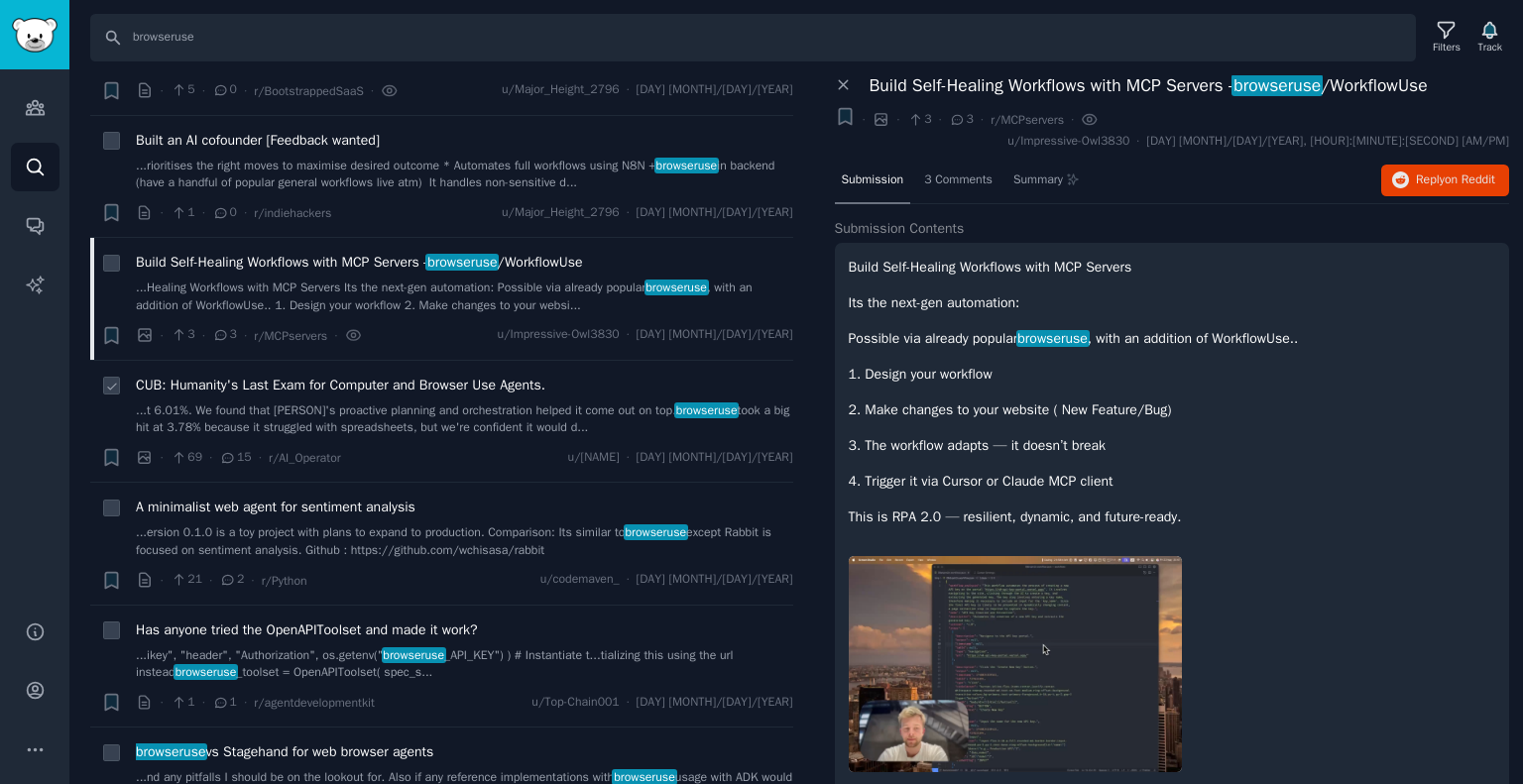 click on "...t 6.01%. We found that [PERSON]'s proactive planning and orchestration helped it come out on top.
[PRODUCT] took a big hit at 3.78% because it struggled with spreadsheets, but we're confident it would d..." at bounding box center (464, 419) 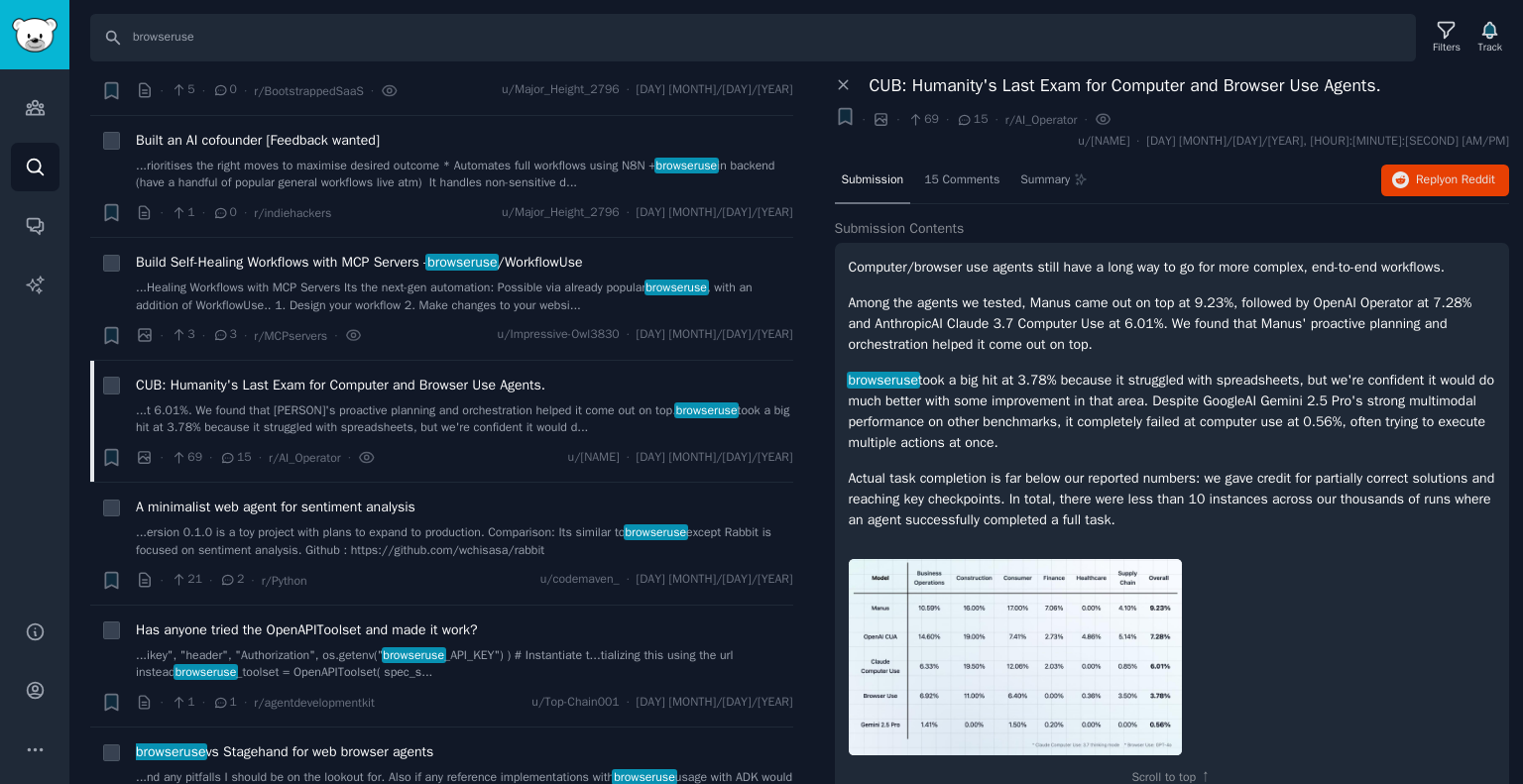 scroll, scrollTop: 18, scrollLeft: 0, axis: vertical 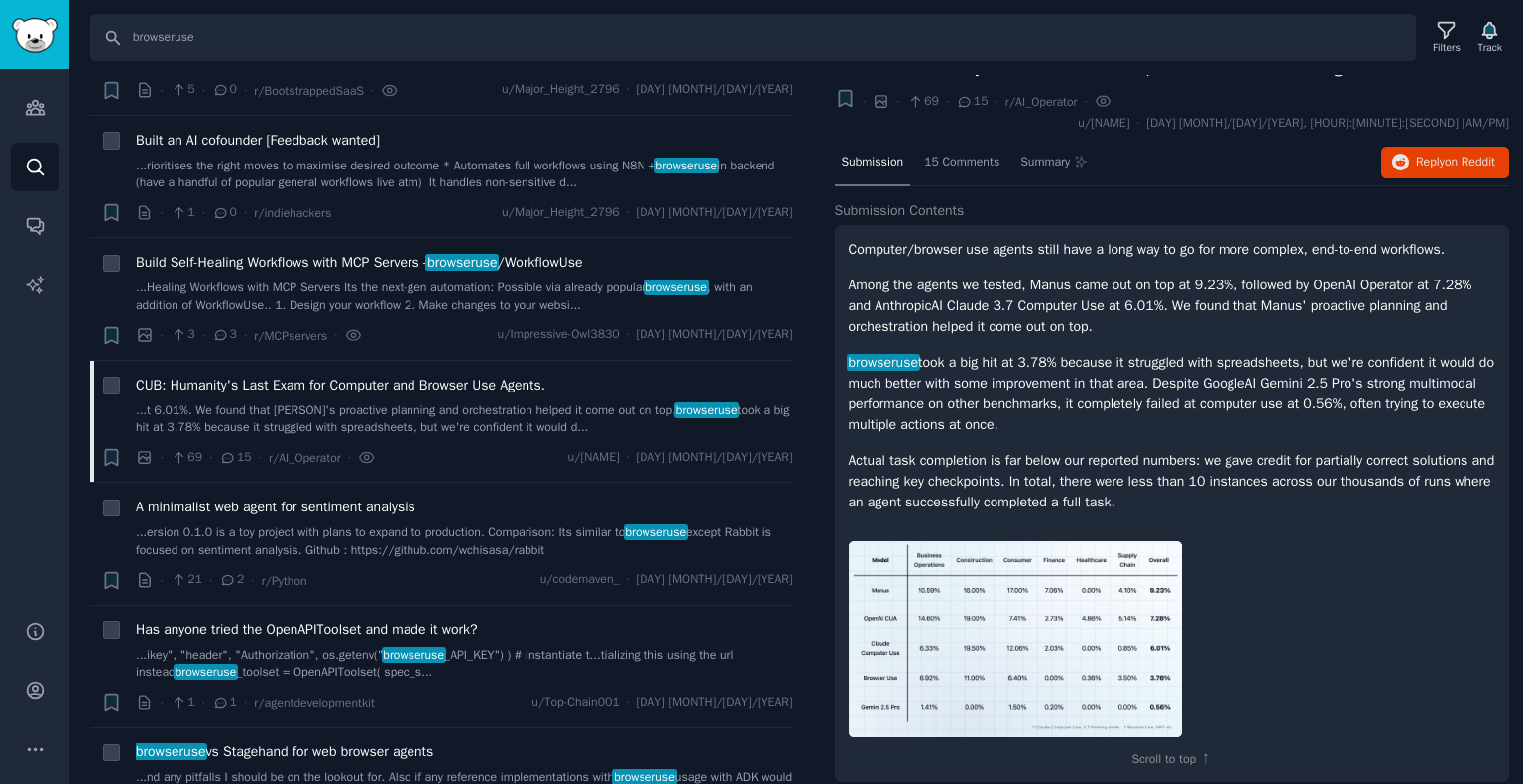 click at bounding box center [1015, 639] 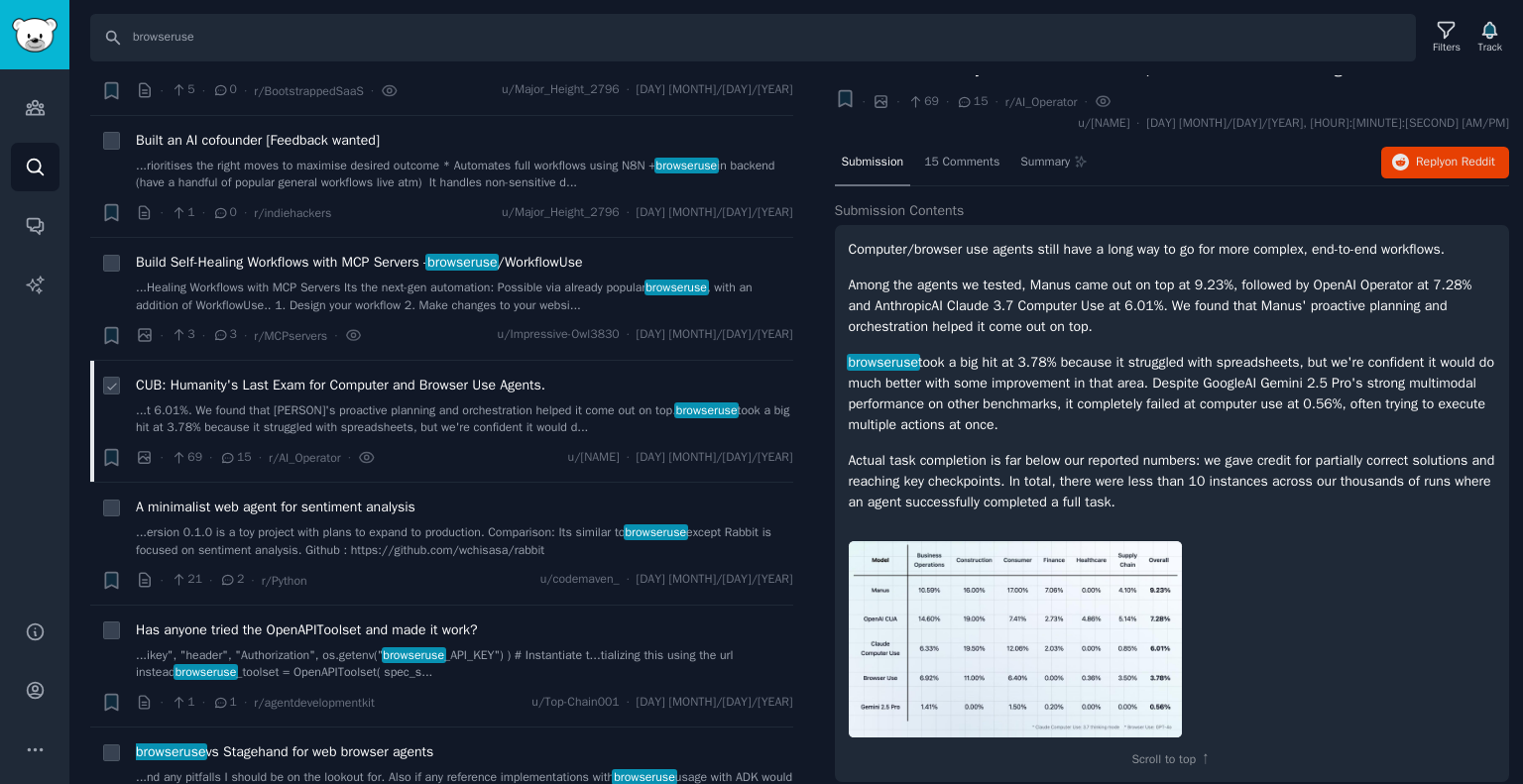 click on "...t 6.01%. We found that [PERSON]'s proactive planning and orchestration helped it come out on top.
[PRODUCT] took a big hit at 3.78% because it struggled with spreadsheets, but we're confident it would d..." at bounding box center [464, 419] 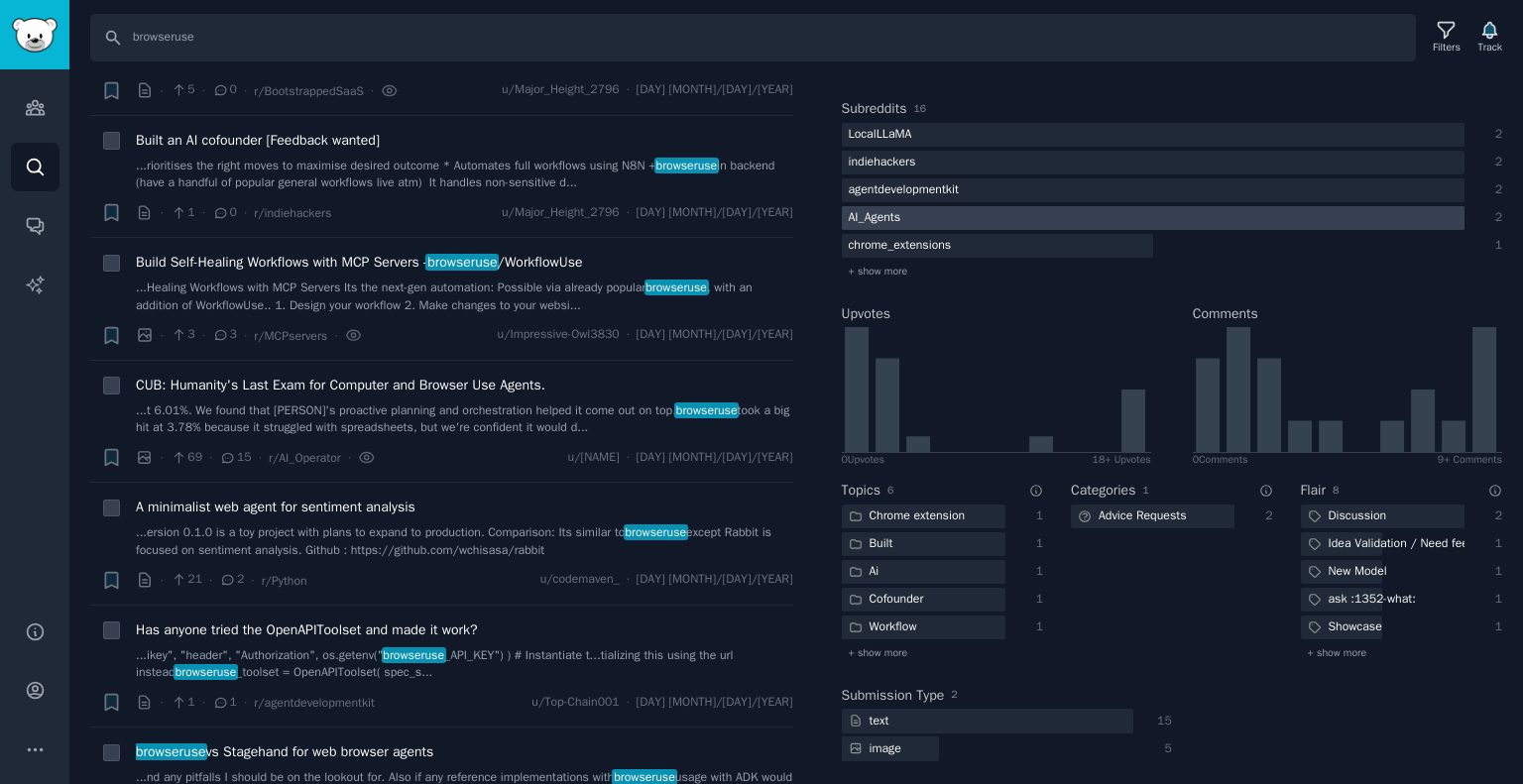 scroll, scrollTop: 0, scrollLeft: 0, axis: both 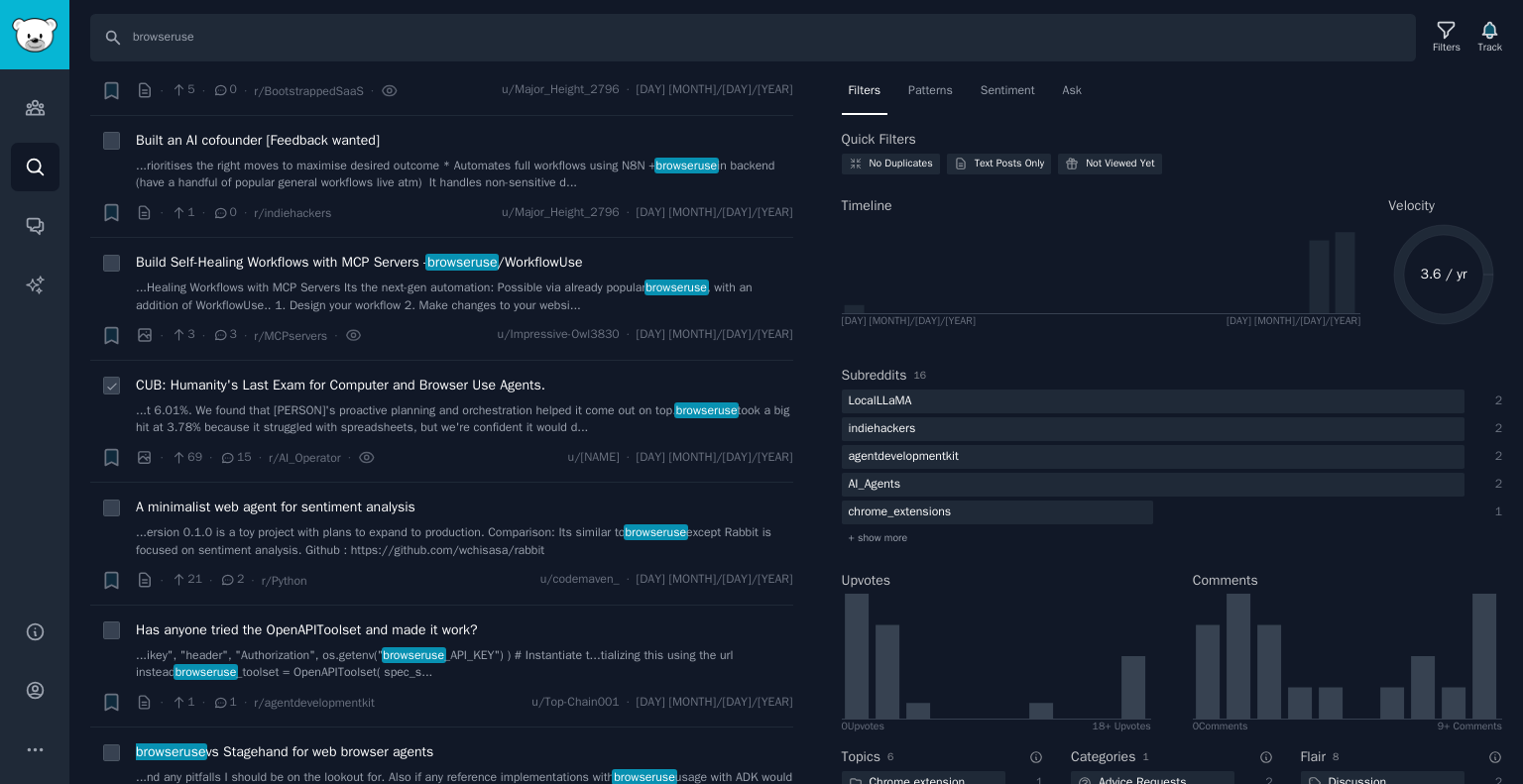 click on "CUB: Humanity's Last Exam for Computer and Browser Use Agents." at bounding box center [464, 385] 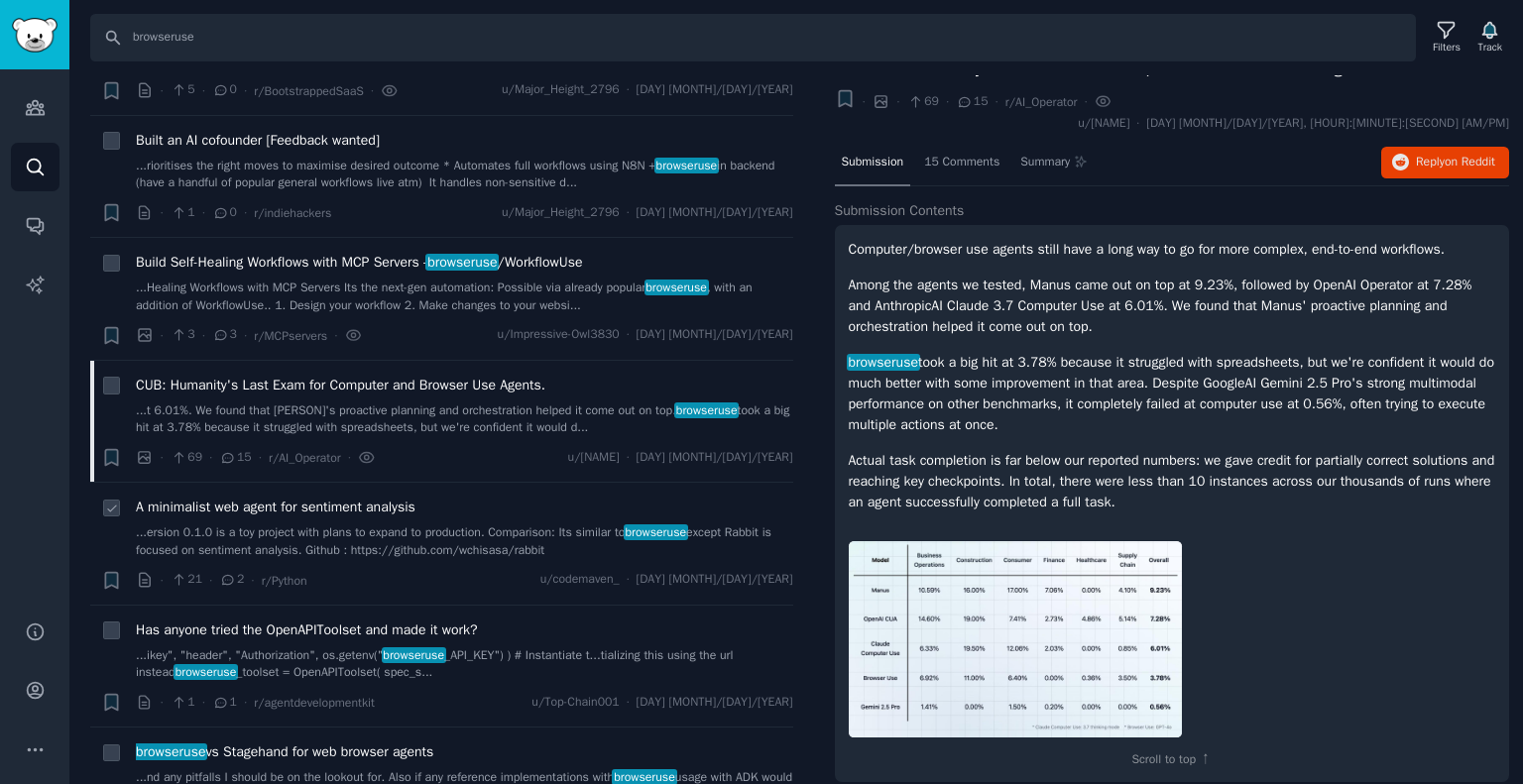click on "A minimalist web agent for sentiment analysis" at bounding box center [276, 506] 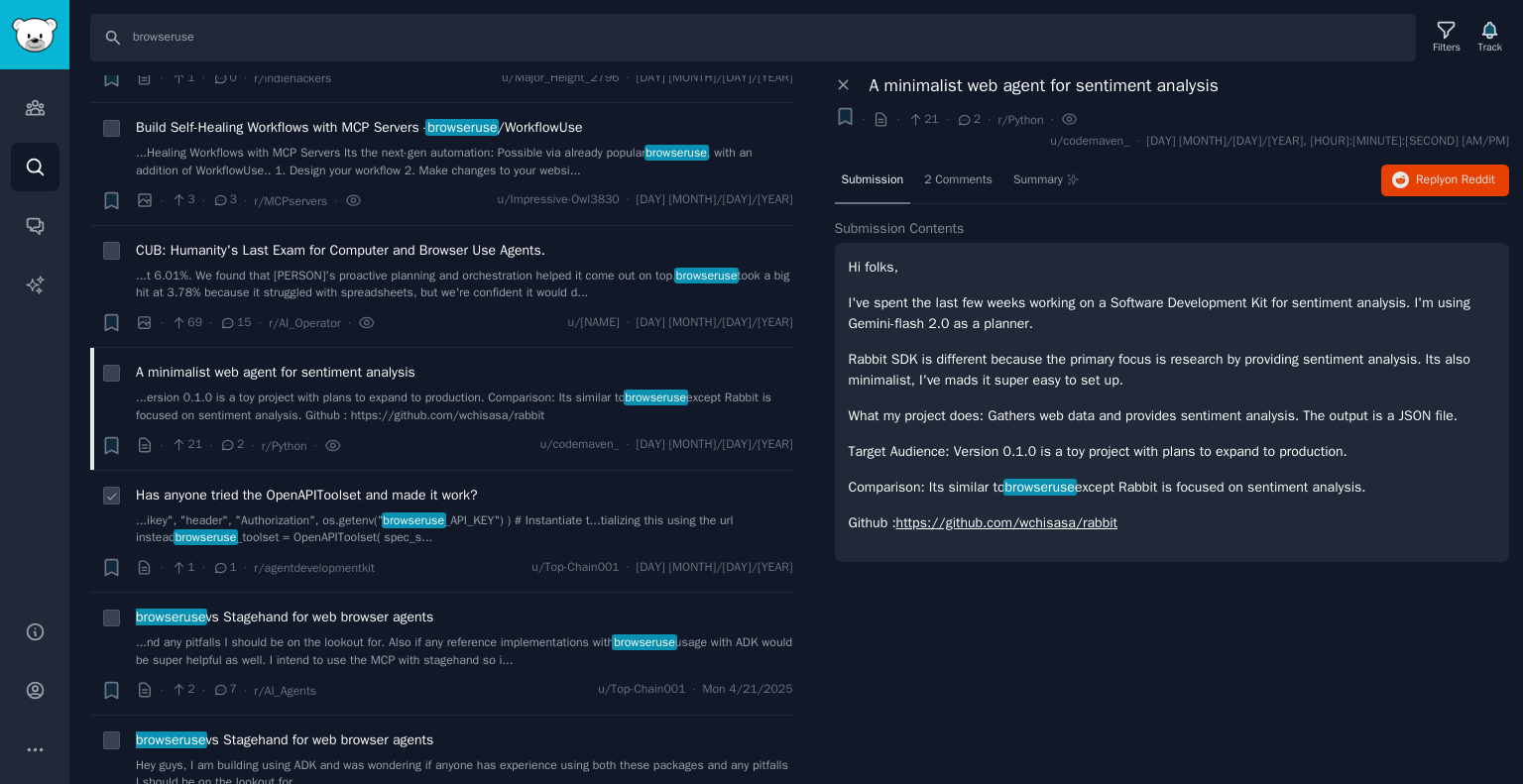 scroll, scrollTop: 493, scrollLeft: 0, axis: vertical 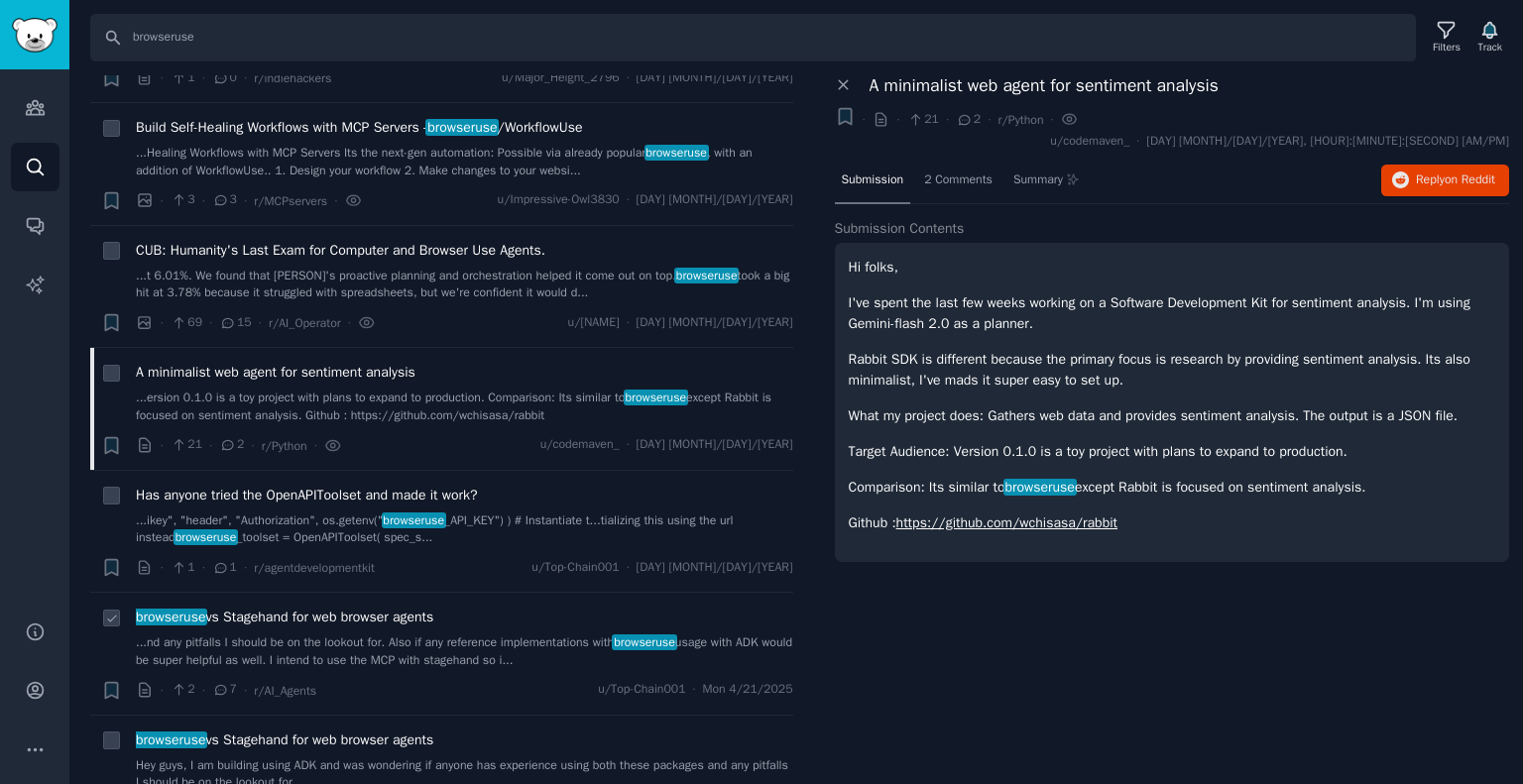 drag, startPoint x: 430, startPoint y: 637, endPoint x: 460, endPoint y: 661, distance: 38.418745 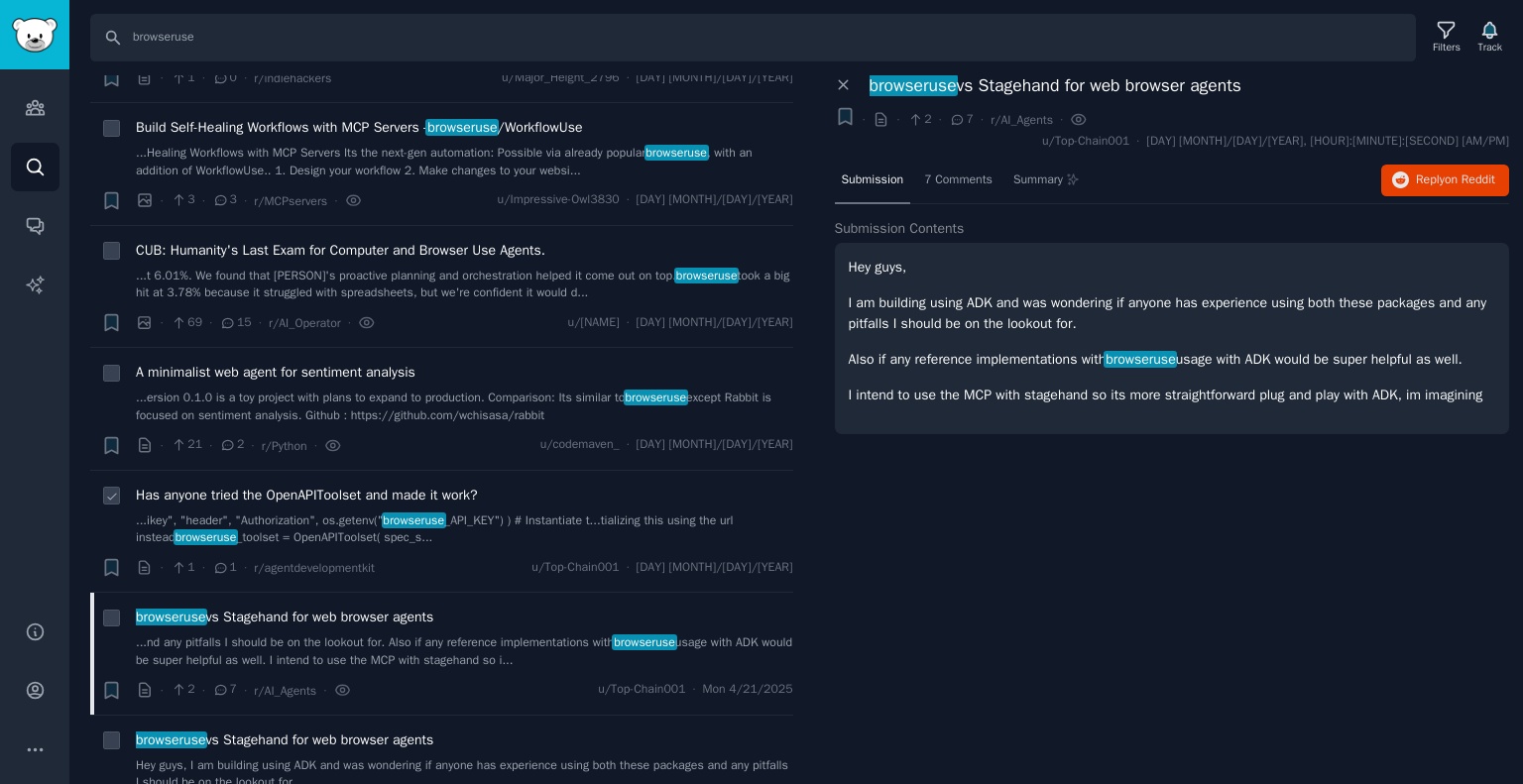 click on "+ Has anyone tried the OpenAPIToolset and made it work? ...ikey", "header", "Authorization", os.getenv(" [PRODUCT]_API_KEY")
)
# Instantiate t...tializing this using the url instead
[PRODUCT]_toolset = OpenAPIToolset(
spec_s... · 1 · 1 · r/agentdevelopmentkit u/Top-Chain001 · [DAY] [MONTH]/[DAY]/[YEAR]" at bounding box center (441, 531) 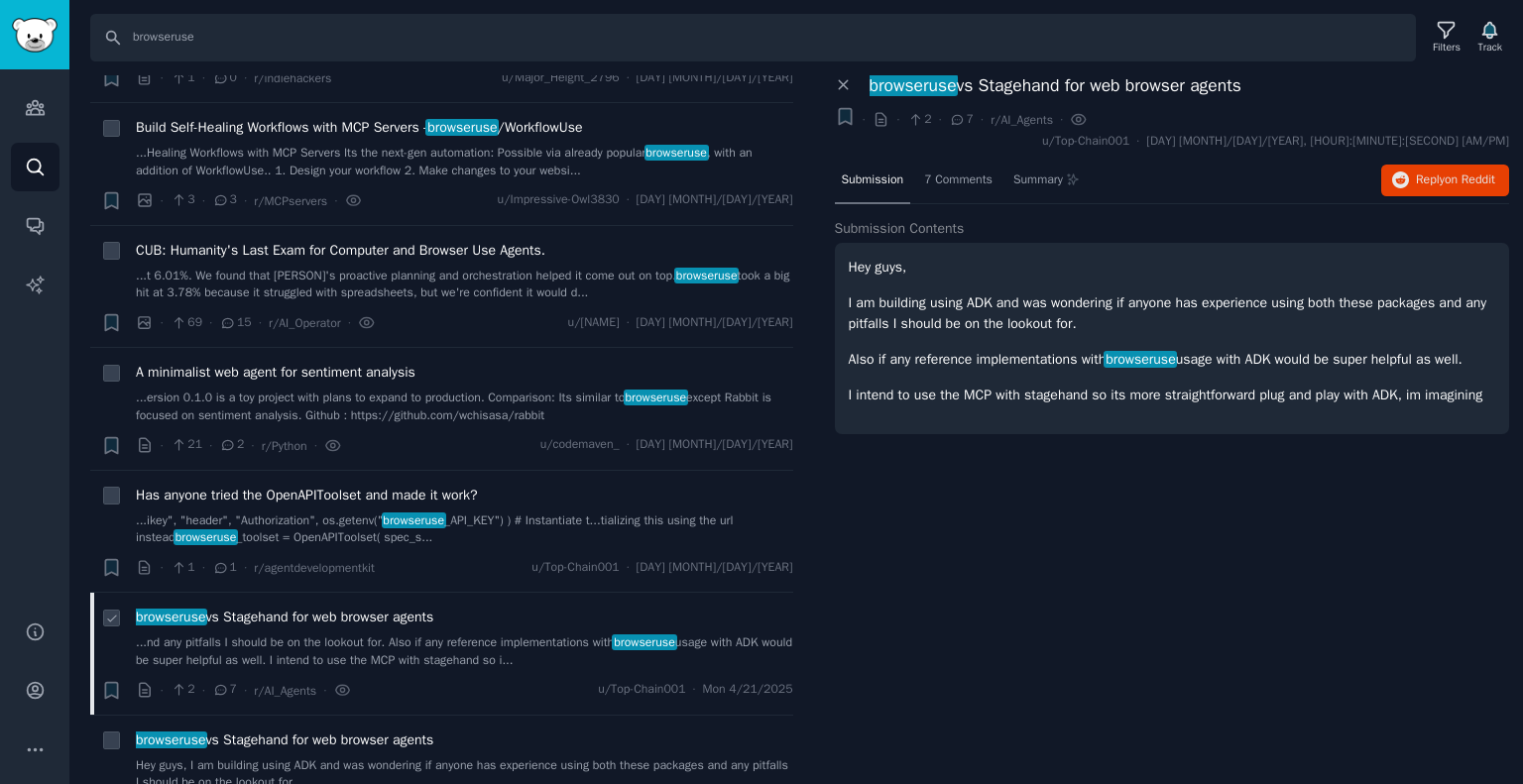 click on "...nd any pitfalls I should be on the lookout for.
Also if any reference implementations with  [PRODUCT]  usage with ADK would be super helpful as well.
I intend to use the MCP with stagehand so i..." at bounding box center [464, 651] 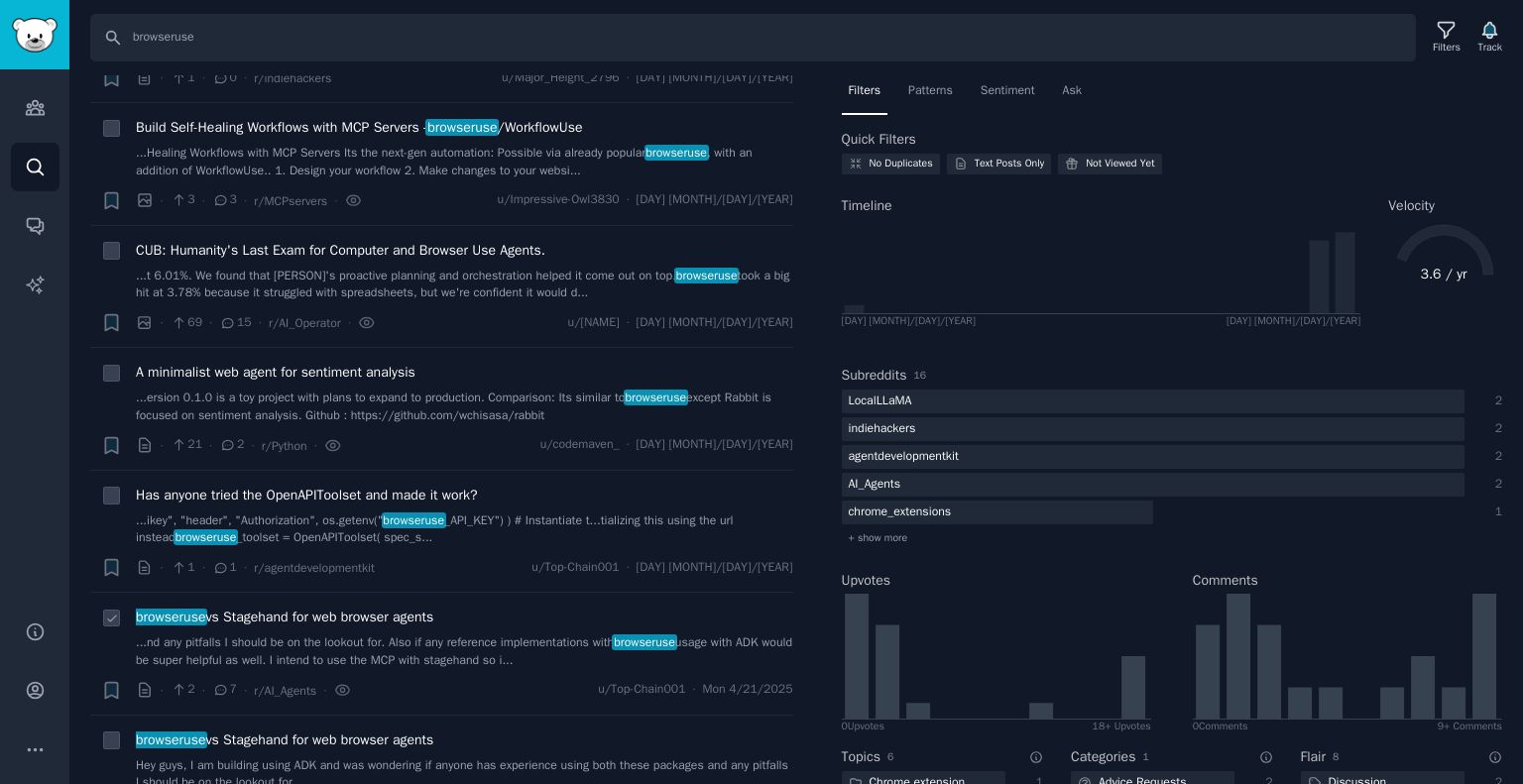 click on "...nd any pitfalls I should be on the lookout for.
Also if any reference implementations with  [PRODUCT]  usage with ADK would be super helpful as well.
I intend to use the MCP with stagehand so i..." at bounding box center [464, 651] 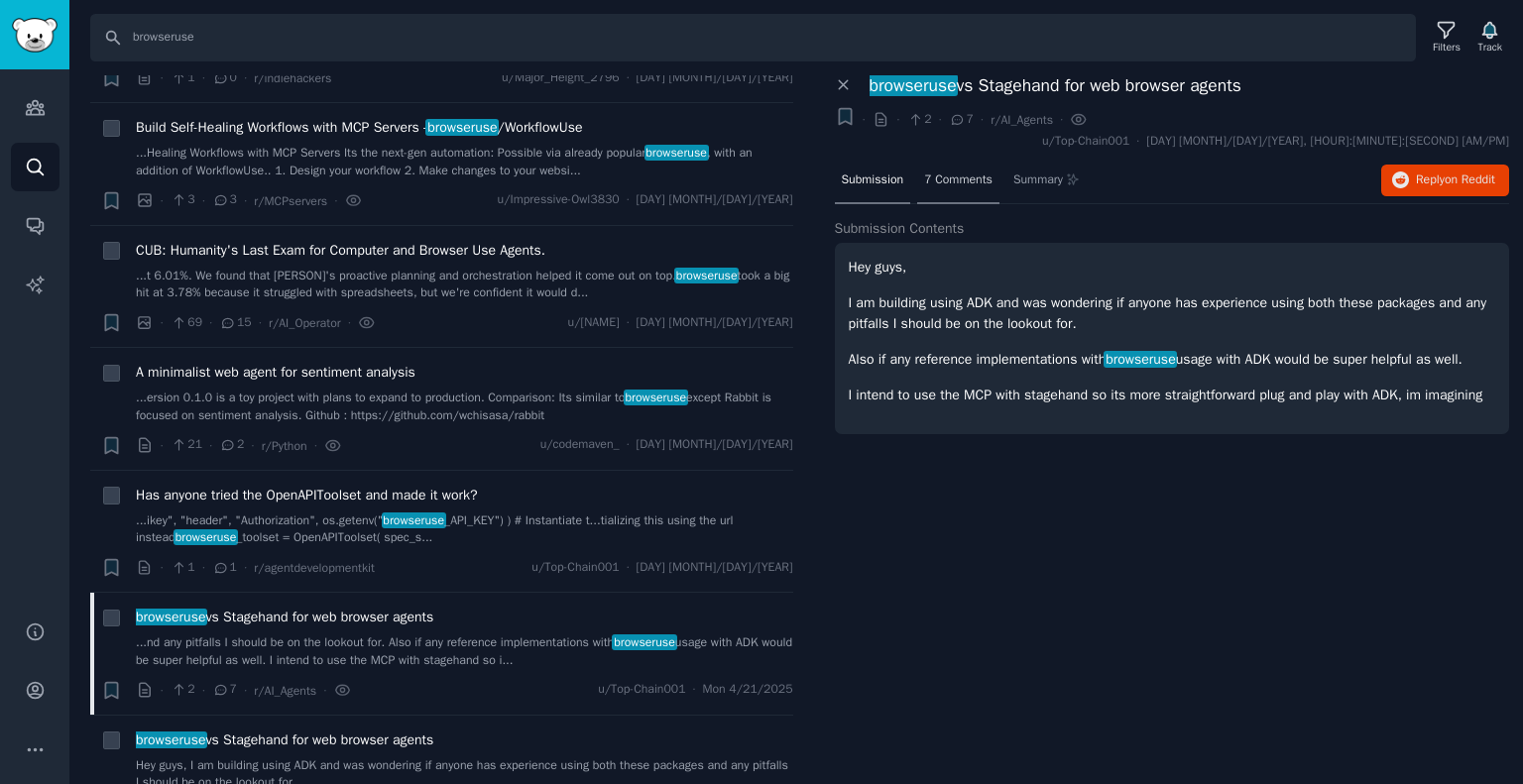 click on "7 Comments" at bounding box center (958, 180) 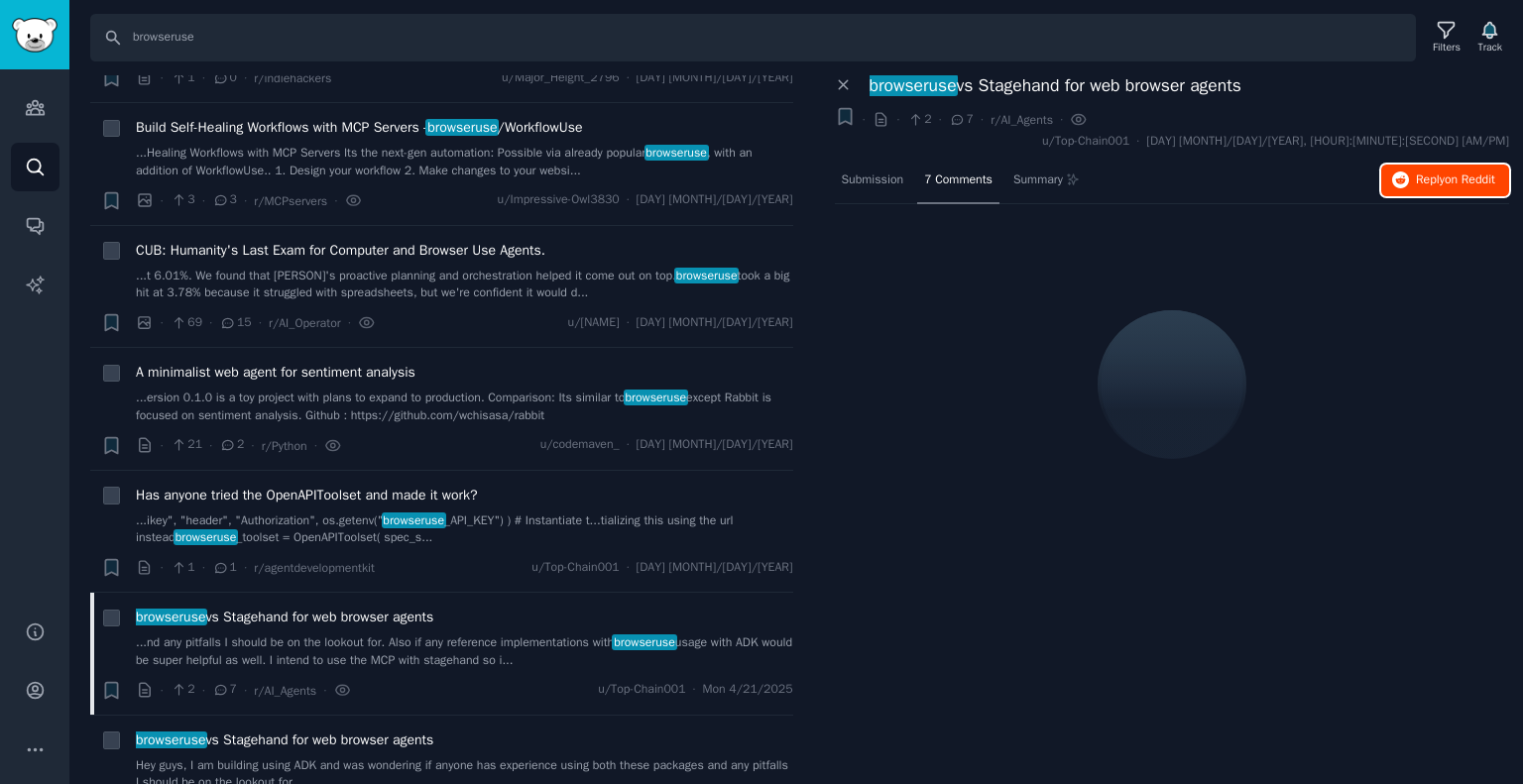 click on "on Reddit" at bounding box center [1469, 179] 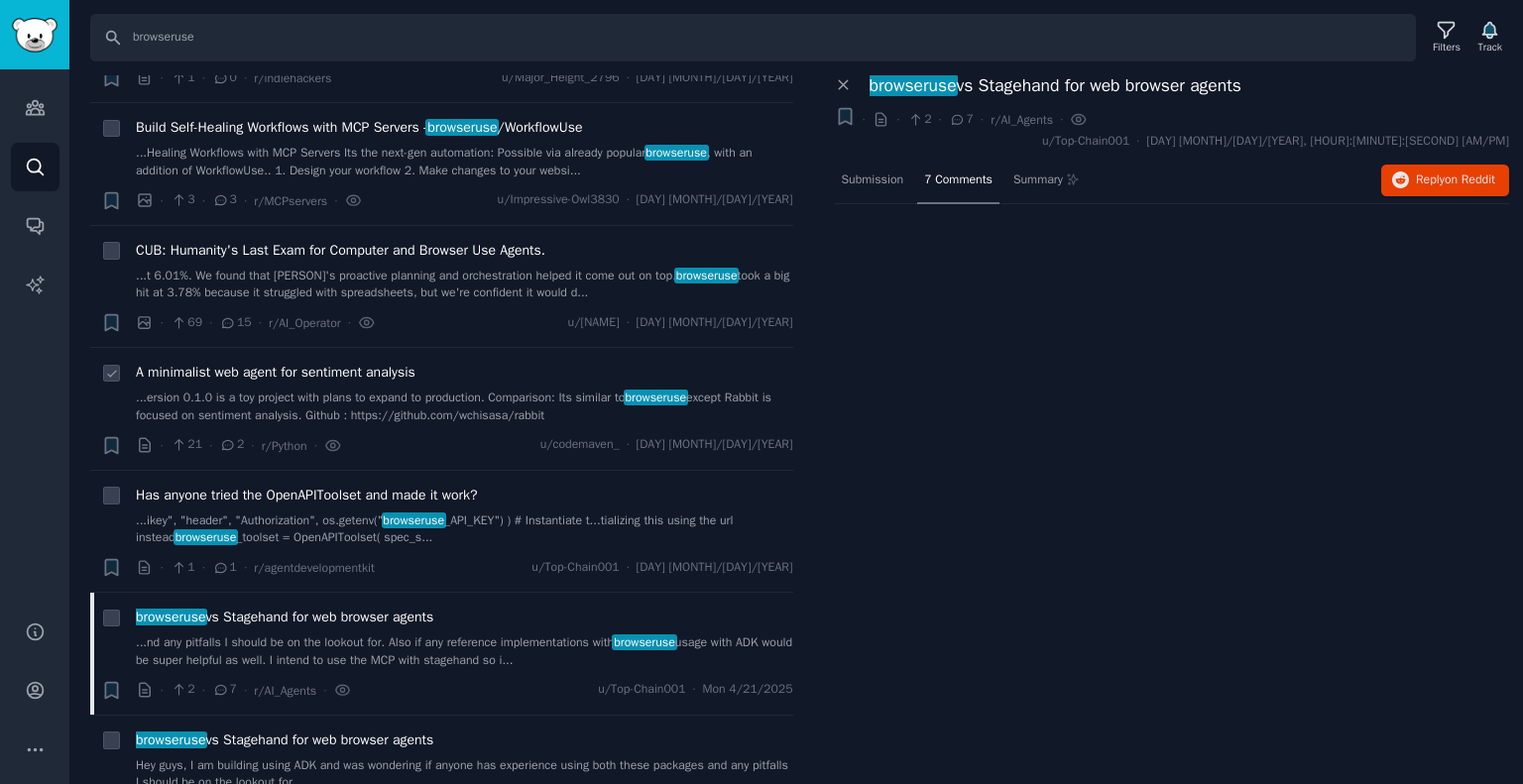 click on "A minimalist web agent for sentiment analysis" at bounding box center (464, 372) 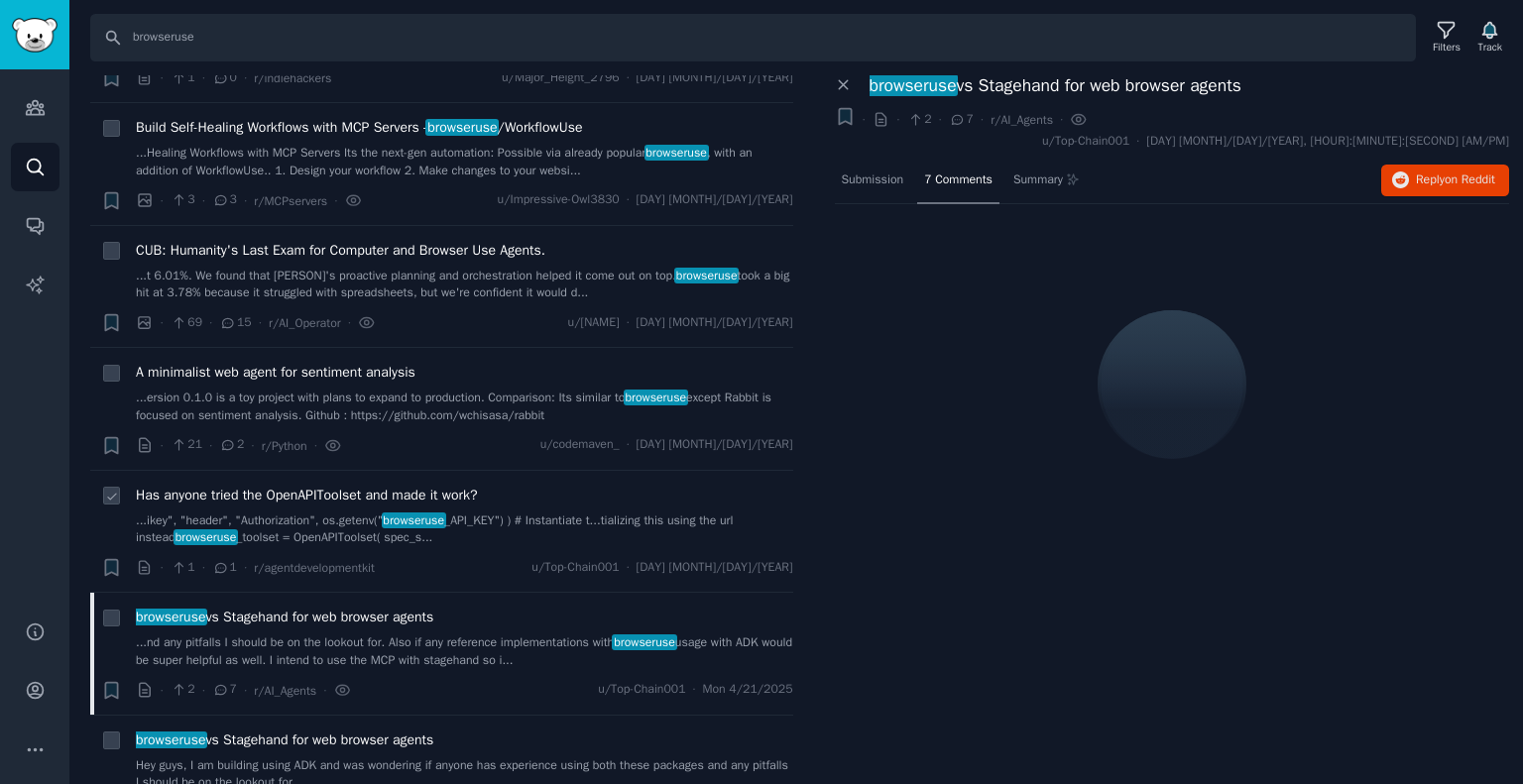 click on "Has anyone tried the OpenAPIToolset and made it work?" at bounding box center (306, 495) 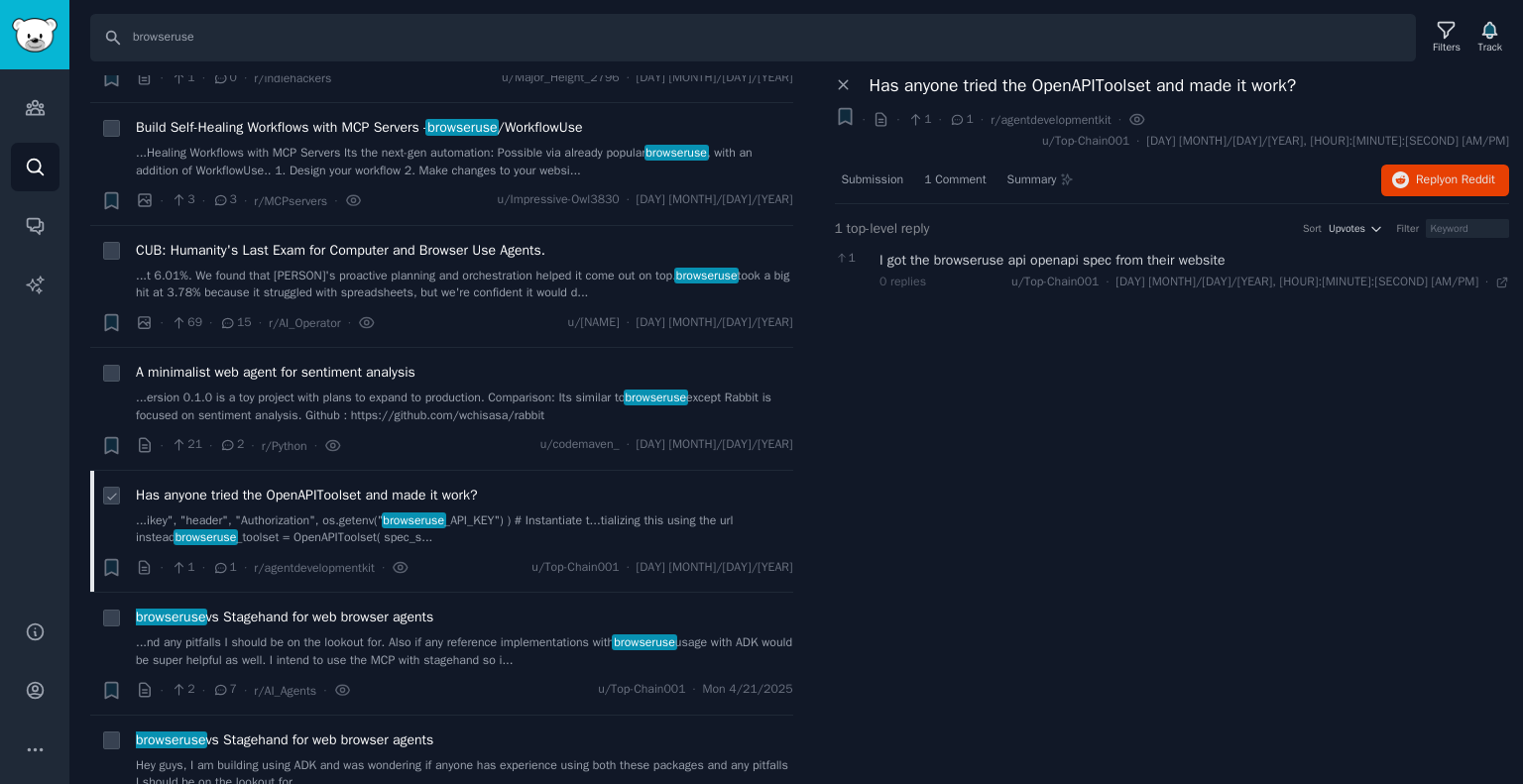 click on "...ikey", "header", "Authorization", os.getenv(" [PRODUCT]_API_KEY")
)
# Instantiate t...tializing this using the url instead
[PRODUCT]_toolset = OpenAPIToolset(
spec_s..." at bounding box center [464, 529] 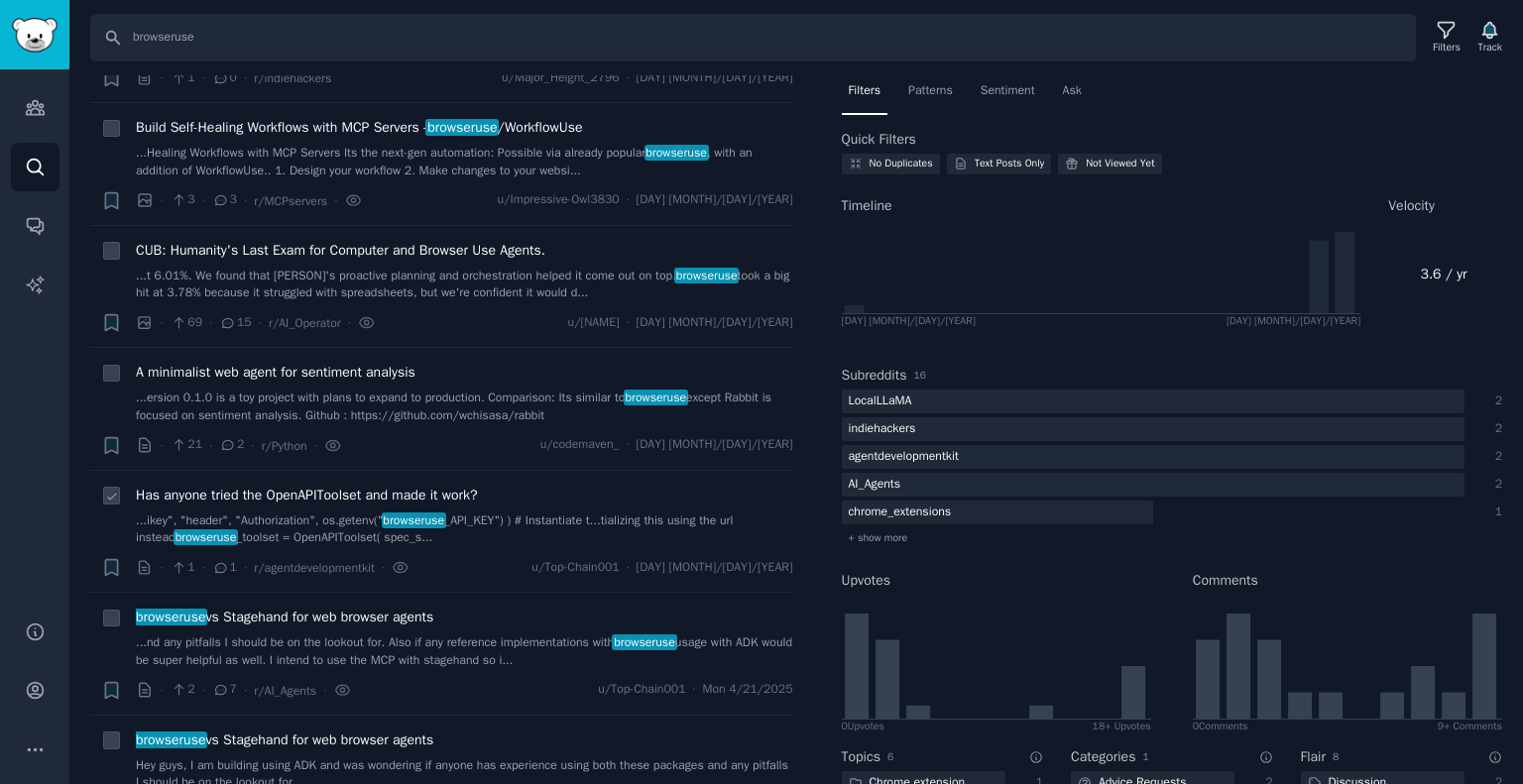 scroll, scrollTop: 623, scrollLeft: 0, axis: vertical 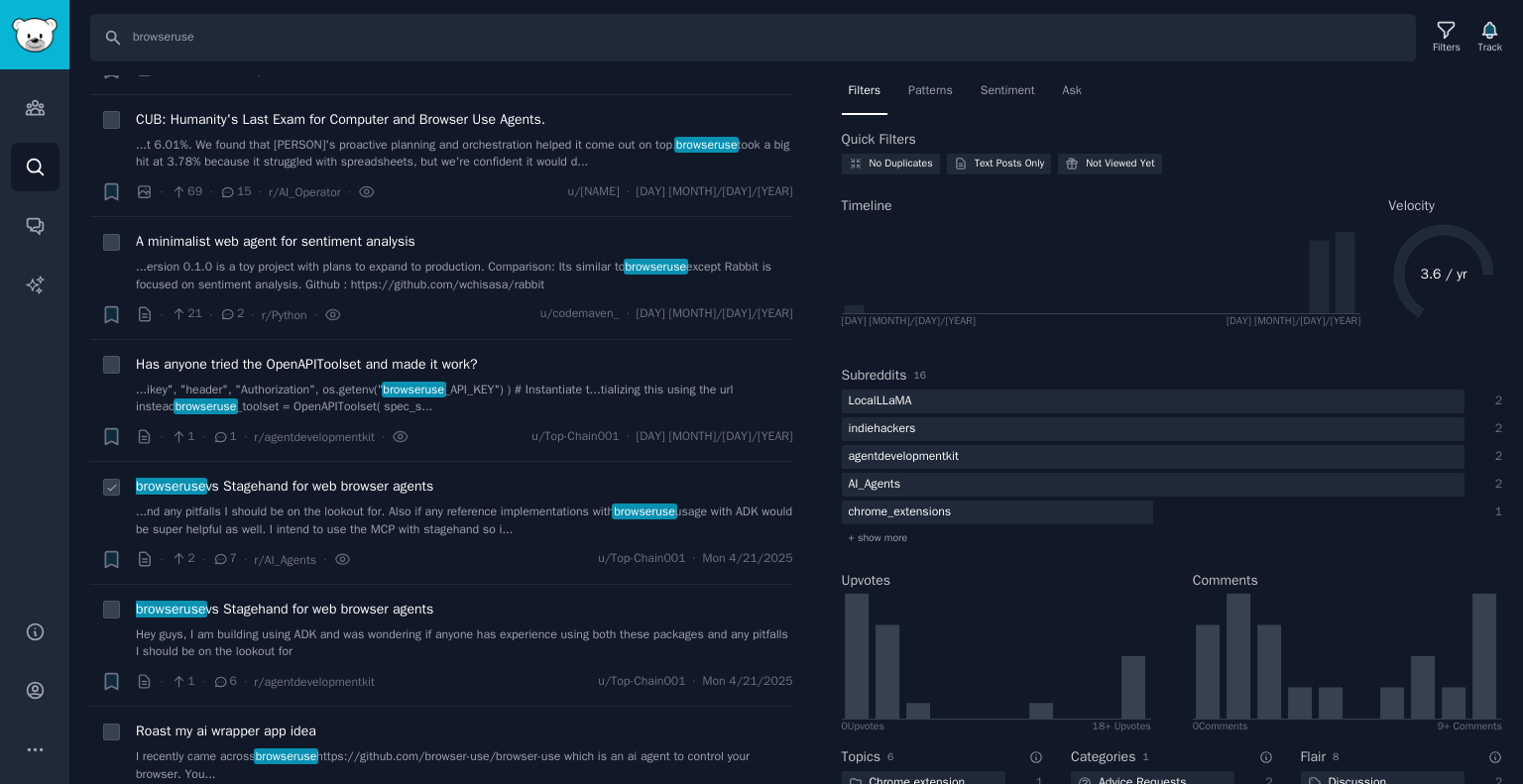 click on "[PRODUCT] vs Stagehand for web browser agents ...nd any pitfalls I should be on the lookout for.
Also if any reference implementations with  [PRODUCT]  usage with ADK would be super helpful as well.
I intend to use the MCP with stagehand so i... · 2 · 7 · r/AI_Agents · u/Top-Chain001 · [DAY] [MONTH]/[DAY]/[YEAR]" at bounding box center [464, 522] 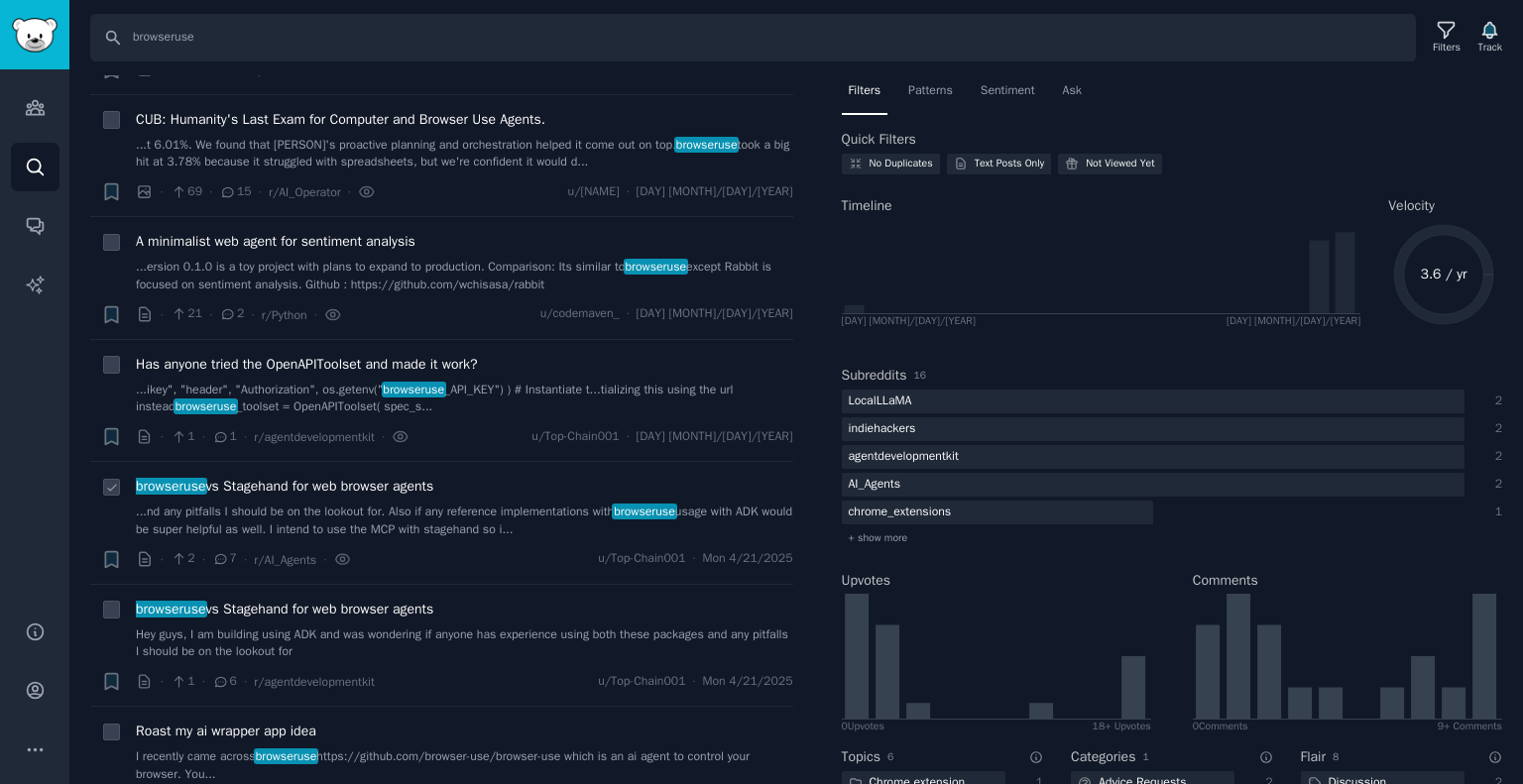 scroll, scrollTop: 734, scrollLeft: 0, axis: vertical 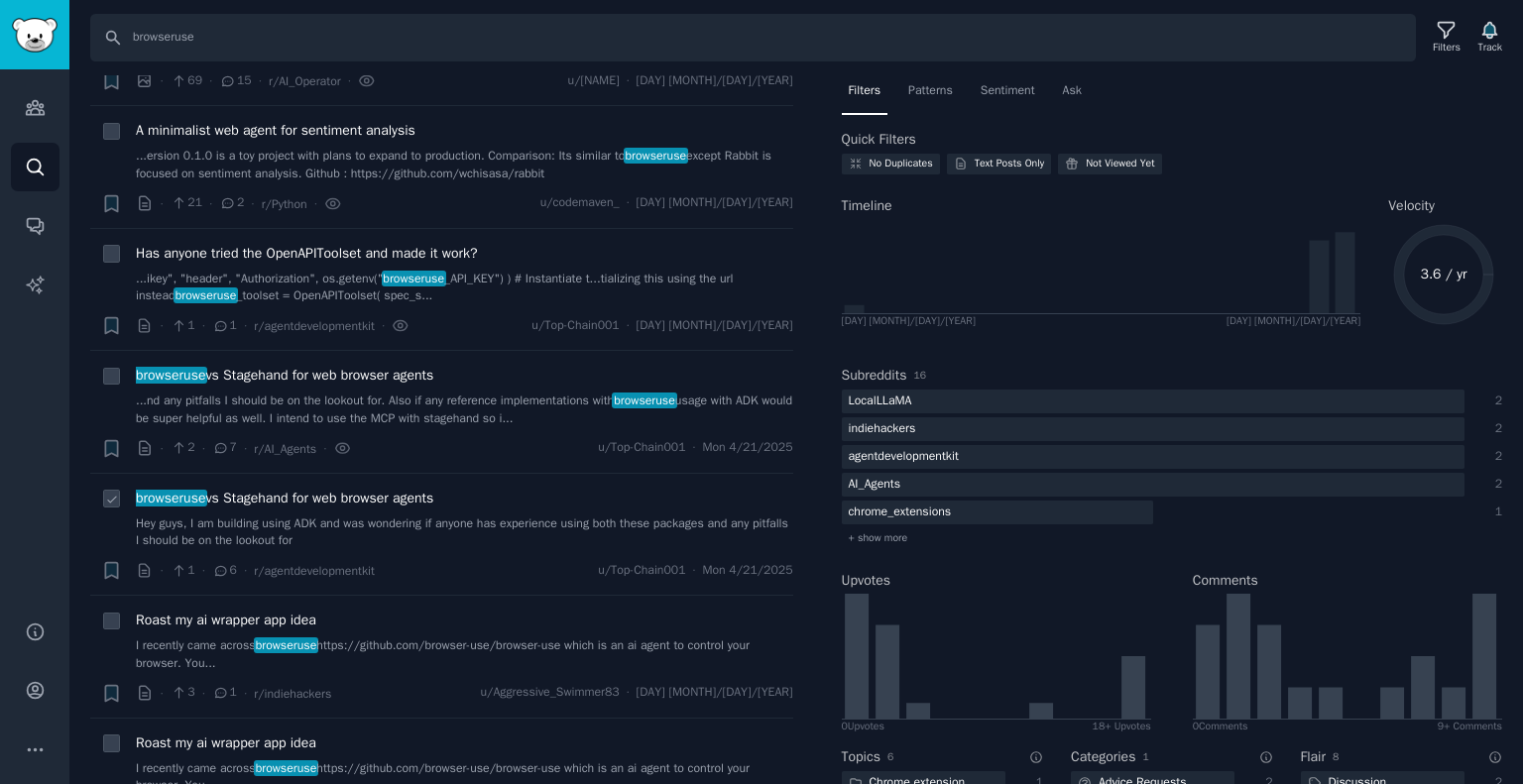 click on "[PRODUCT] vs Stagehand for web browser agents Hey guys,
I am building using ADK and was wondering if anyone has experience using both these packages and any pitfalls I should be on the lookout for" at bounding box center (464, 518) 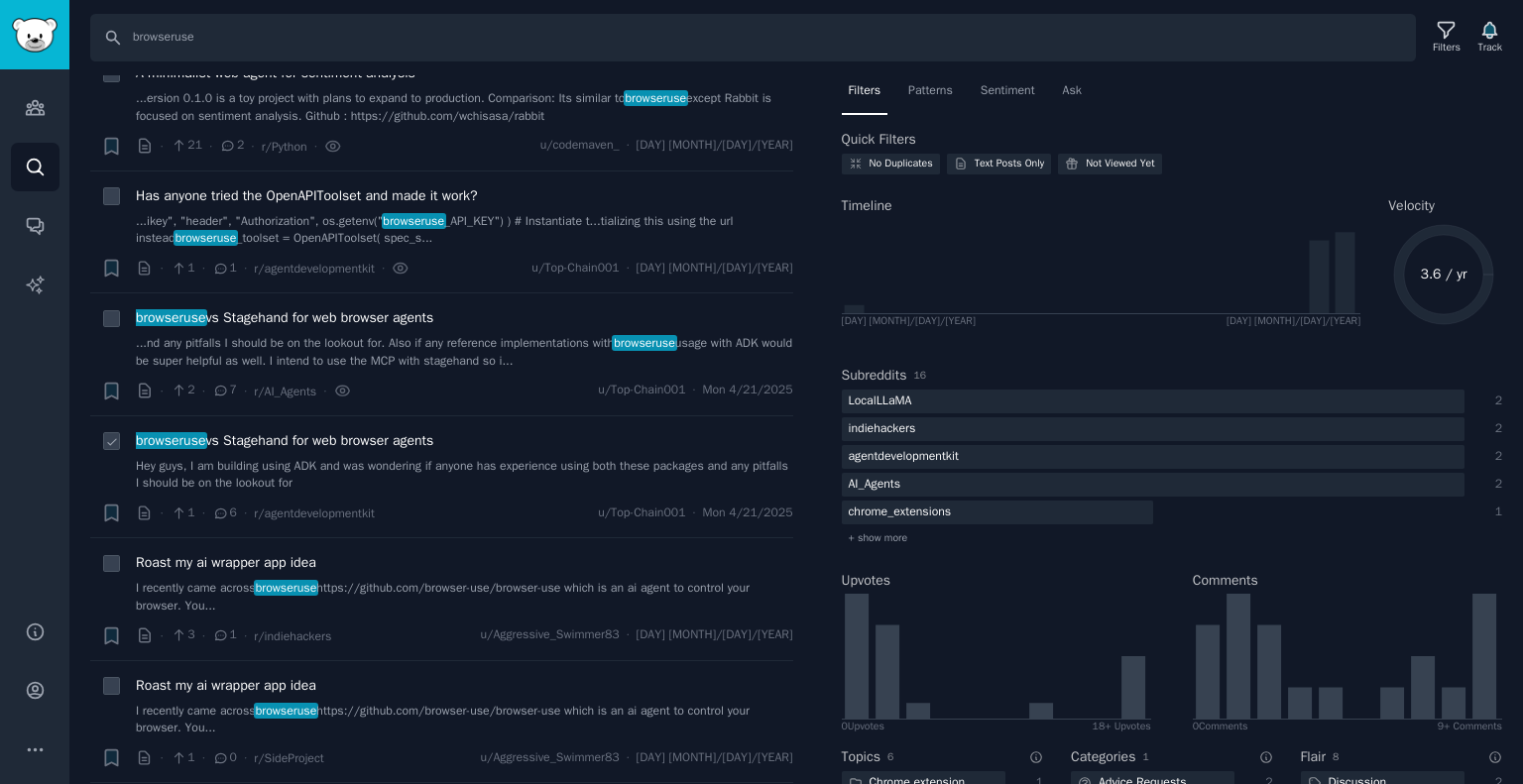 click on "[PRODUCT] vs Stagehand for web browser agents Hey guys,
I am building using ADK and was wondering if anyone has experience using both these packages and any pitfalls I should be on the lookout for" at bounding box center [464, 461] 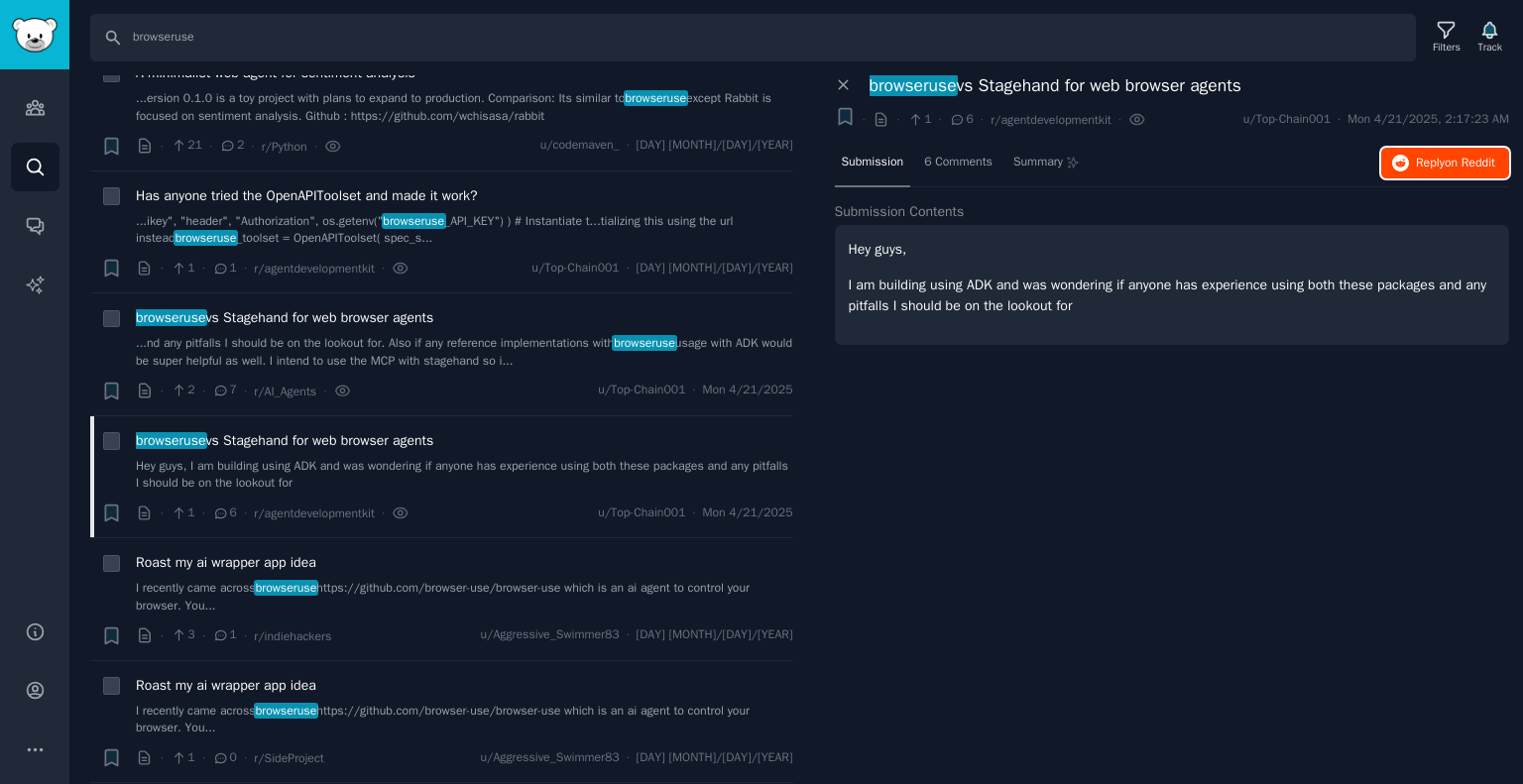 click on "on Reddit" at bounding box center [1469, 163] 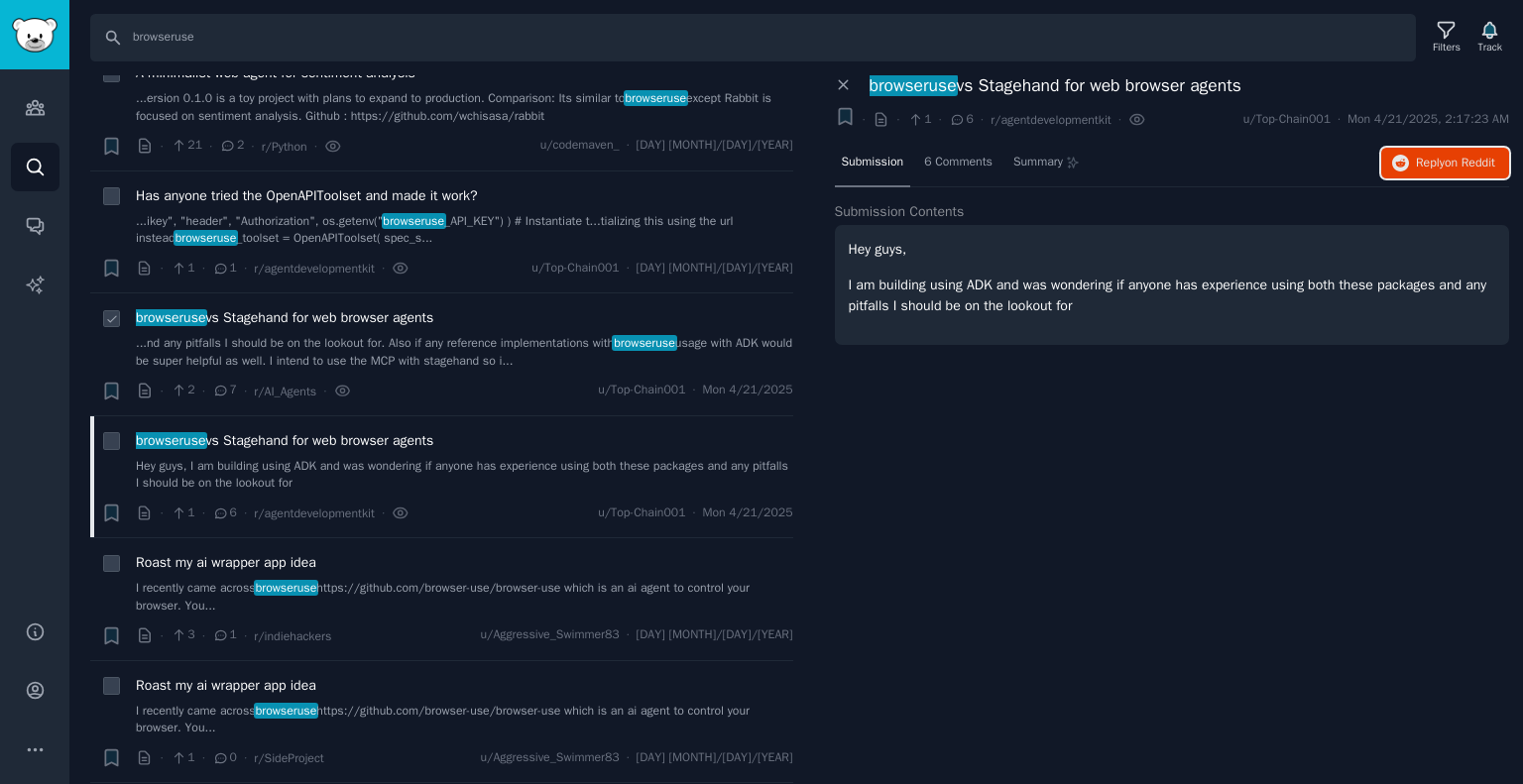 scroll, scrollTop: 837, scrollLeft: 0, axis: vertical 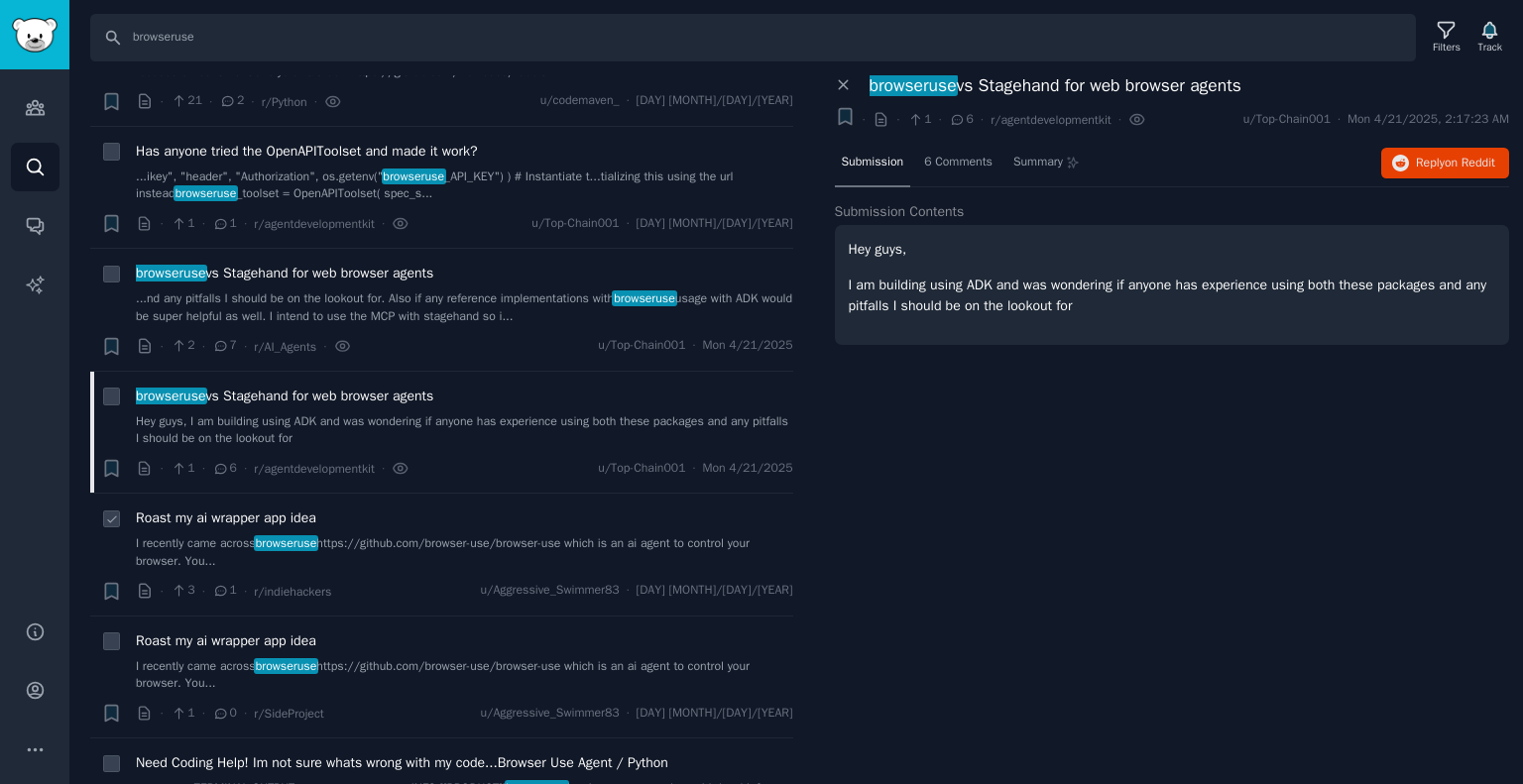 click on "I recently came across  [PRODUCT] https://github.com/browser-use/browser-use which is an ai agent to control your browser.
You..." at bounding box center (464, 552) 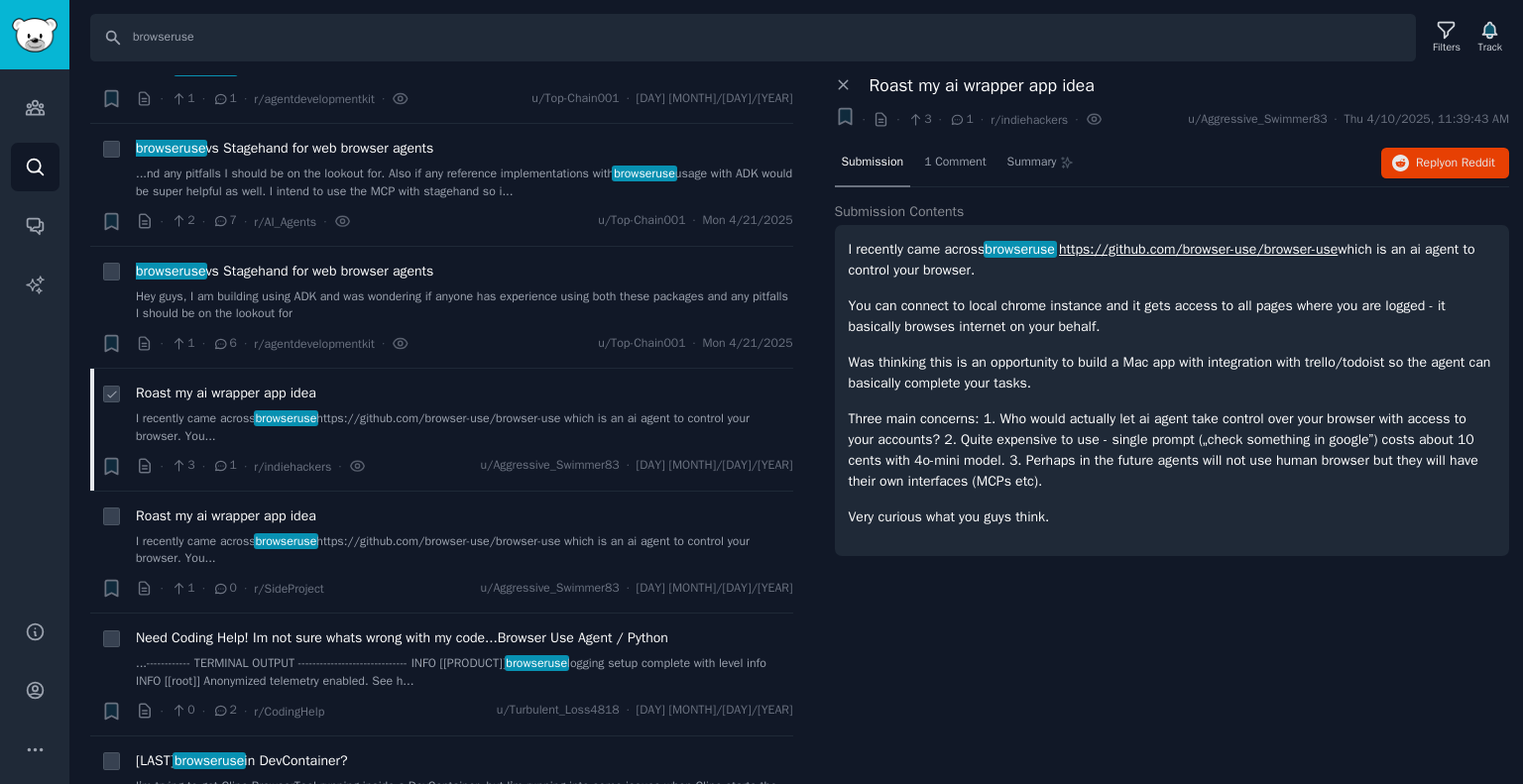 scroll, scrollTop: 993, scrollLeft: 0, axis: vertical 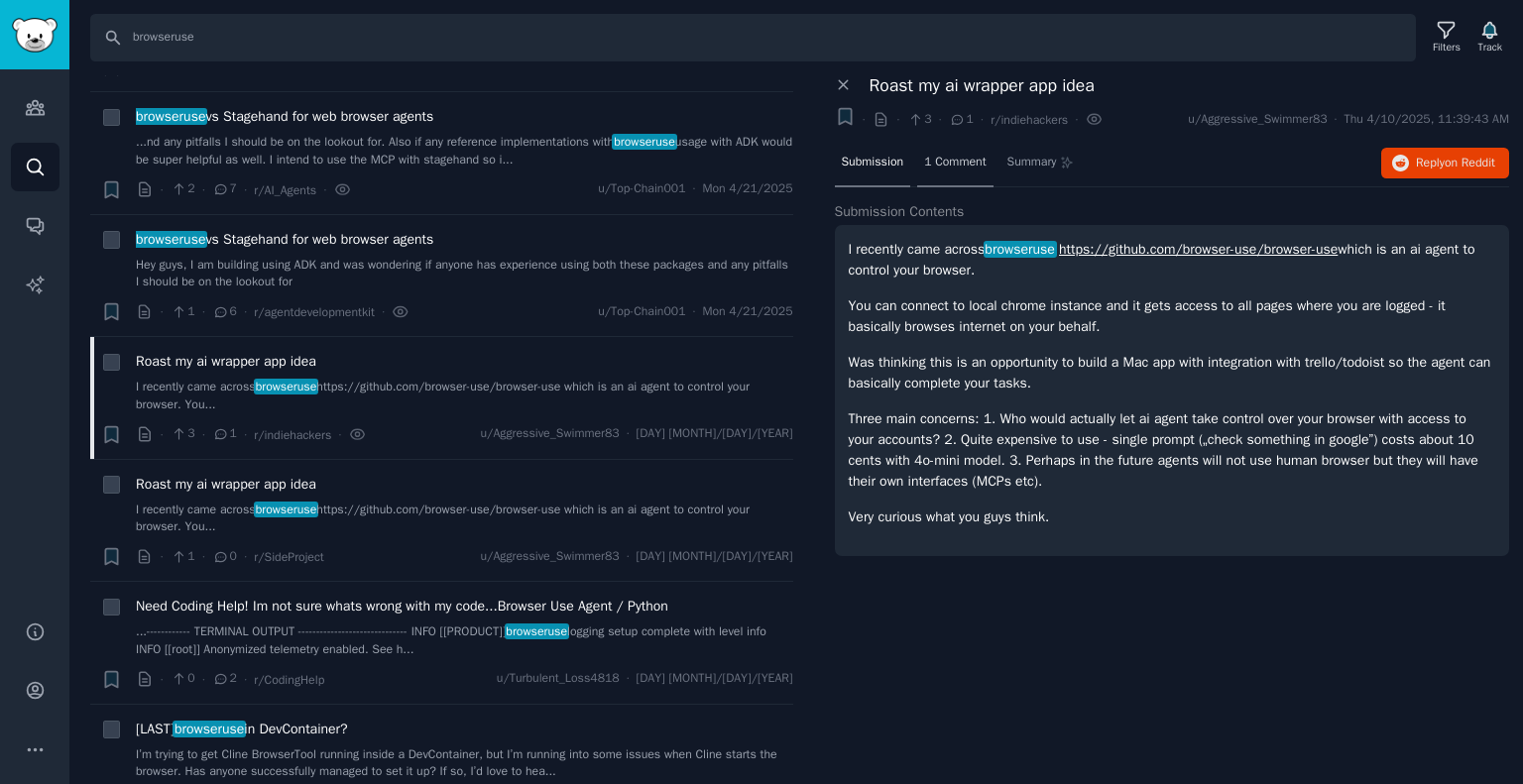 click on "1 Comment" at bounding box center [955, 163] 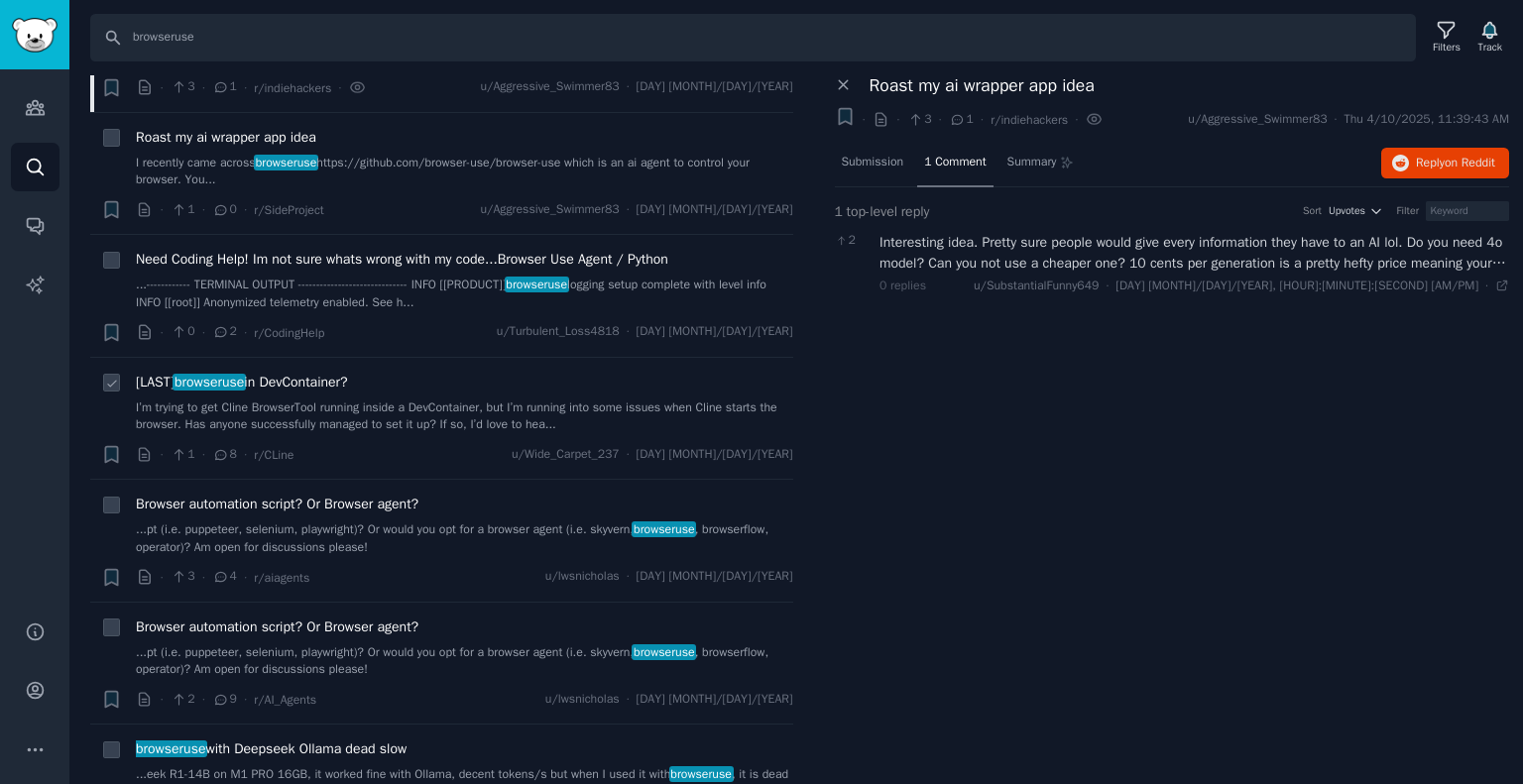 scroll, scrollTop: 1354, scrollLeft: 0, axis: vertical 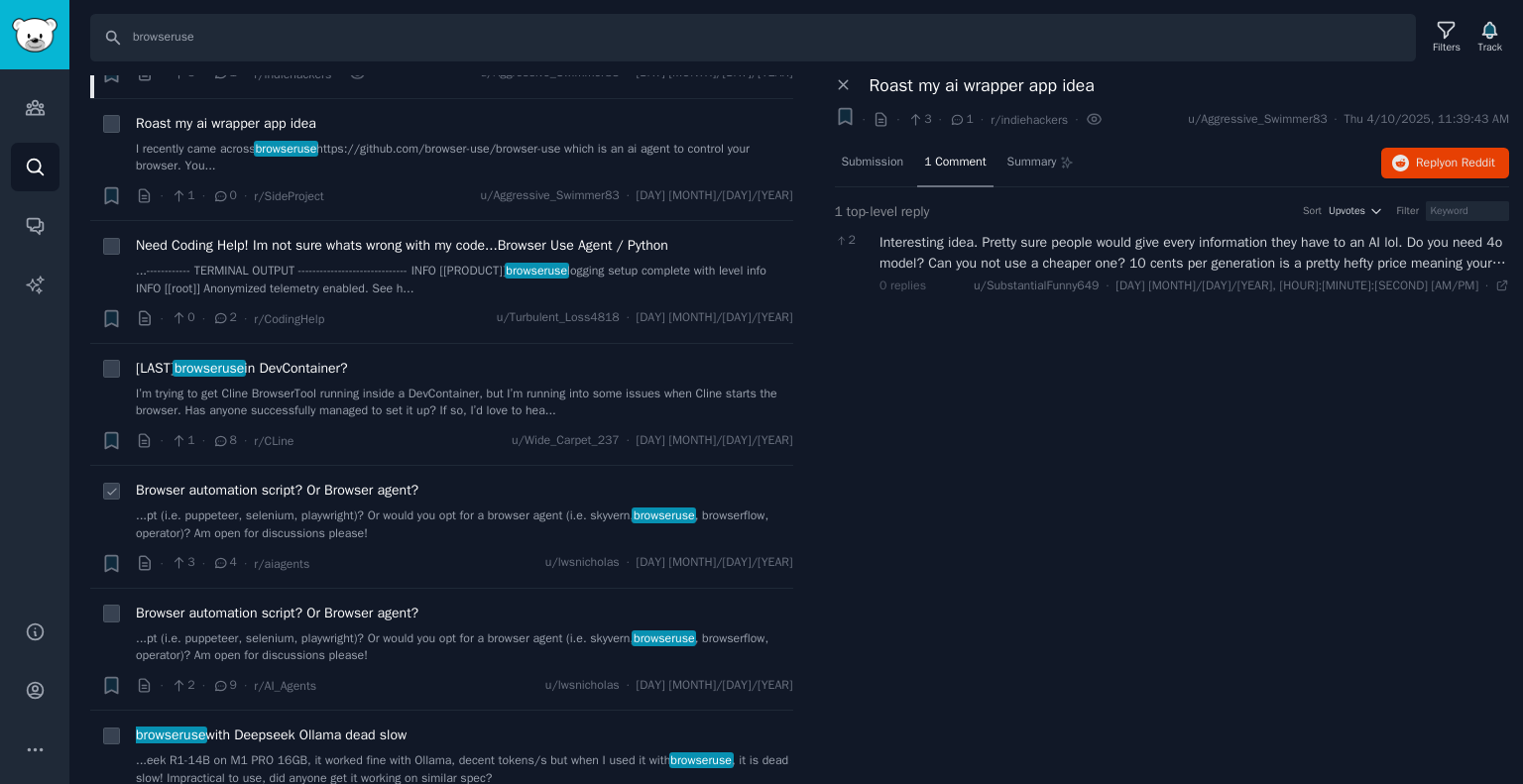 click on "...pt (i.e. puppeteer, selenium, playwright)? Or would you opt for a browser agent (i.e. skyvern, browseruse, browserflow, operator)?
Am open for discussions please!" at bounding box center (464, 524) 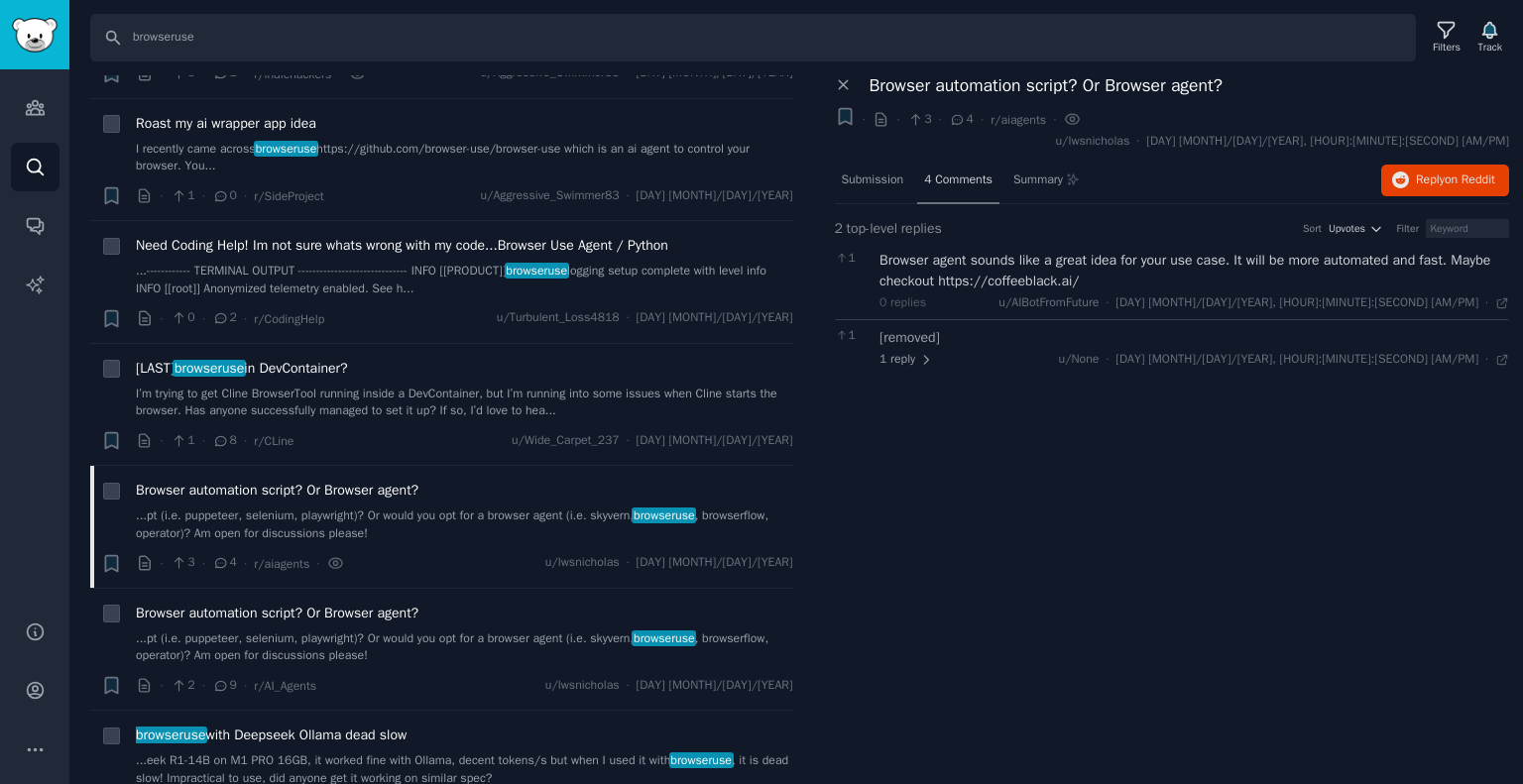 click on "4 Comments" at bounding box center (958, 180) 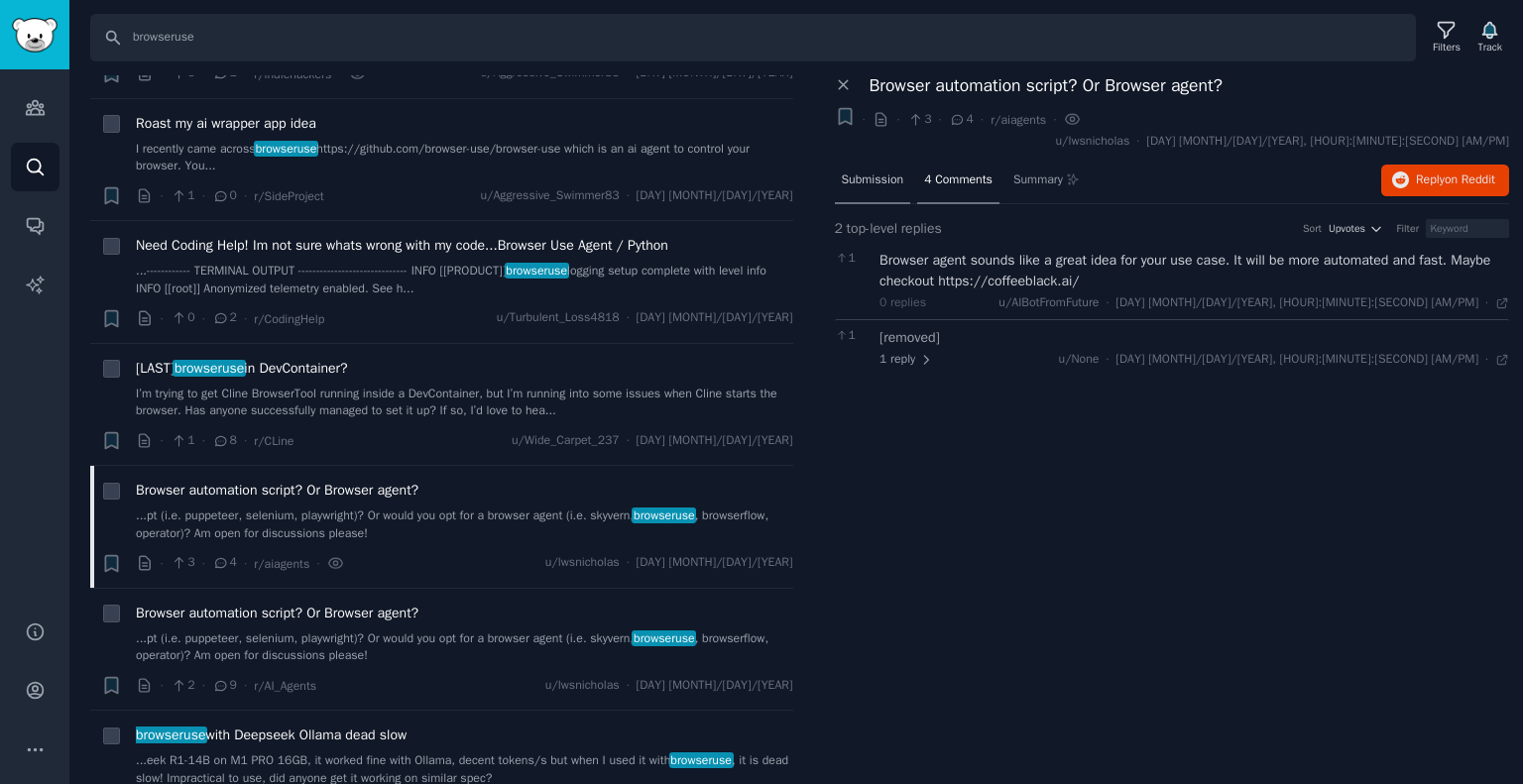 click on "Submission" at bounding box center (873, 180) 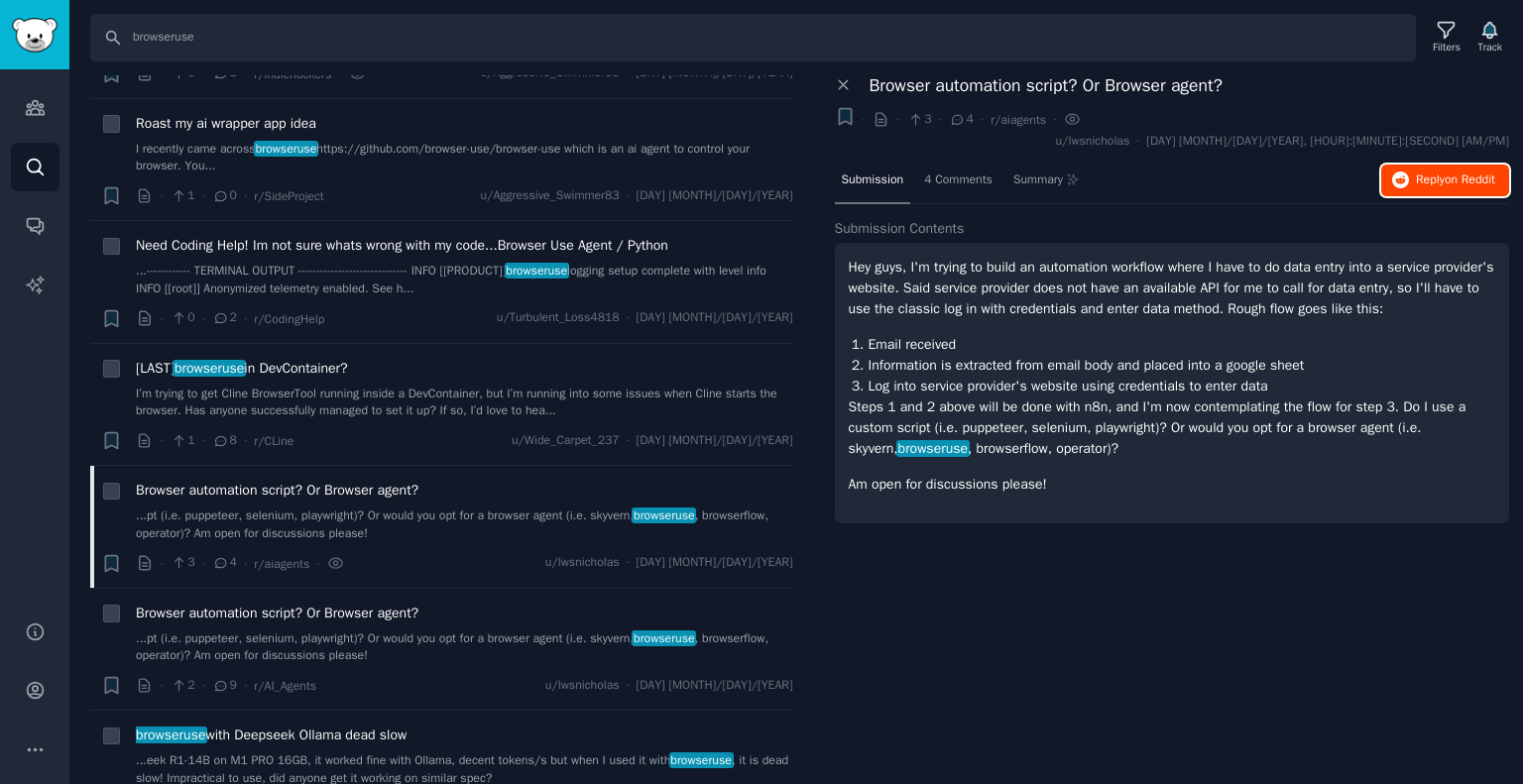 click on "on Reddit" at bounding box center [1469, 179] 